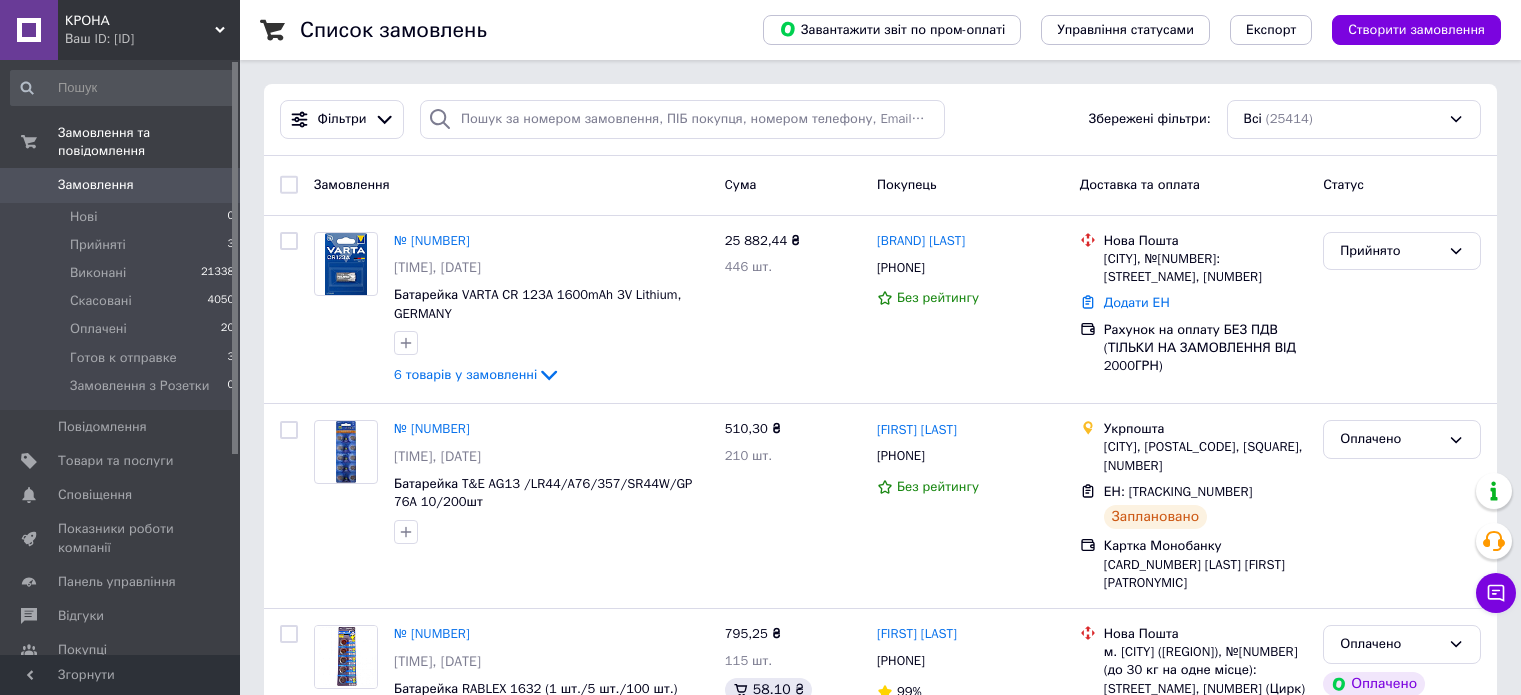scroll, scrollTop: 0, scrollLeft: 0, axis: both 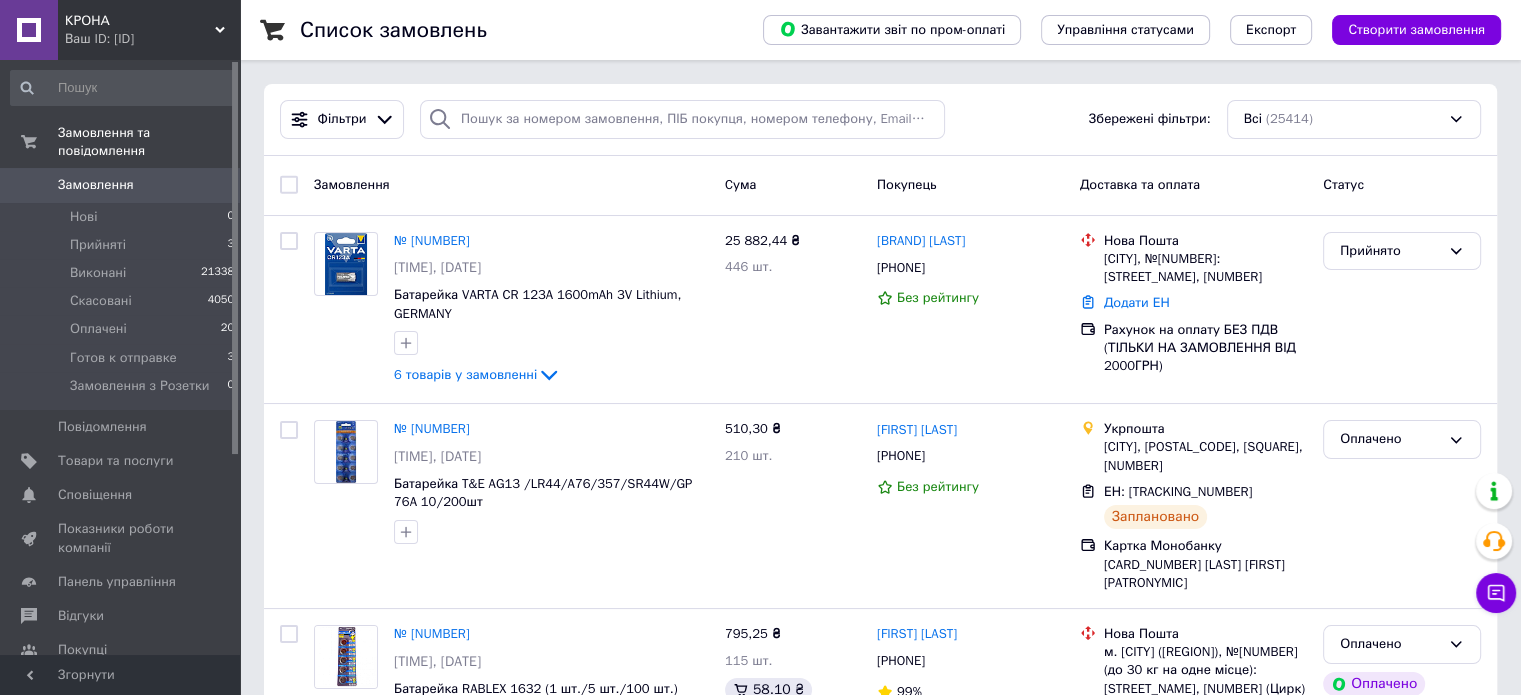 click on "Замовлення" at bounding box center [96, 185] 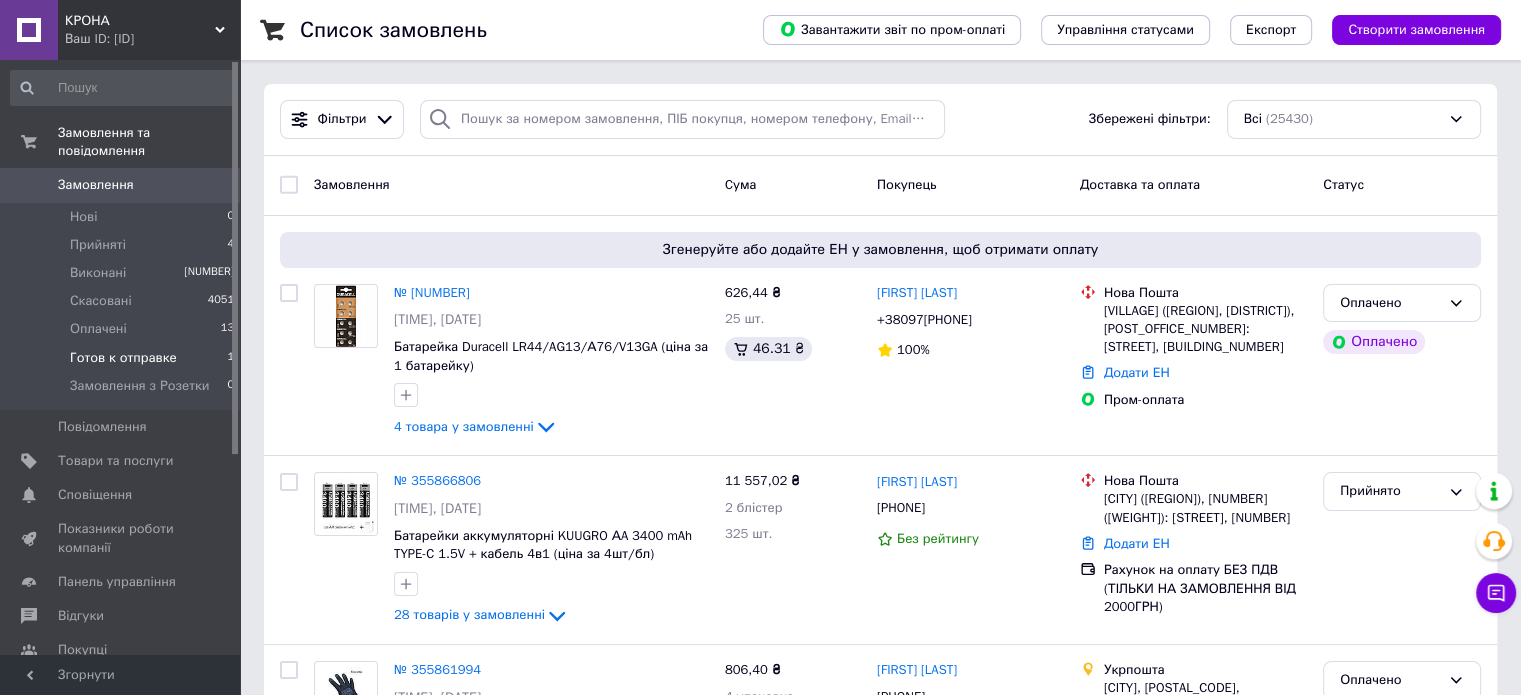 click on "Готов к отправке" at bounding box center [123, 358] 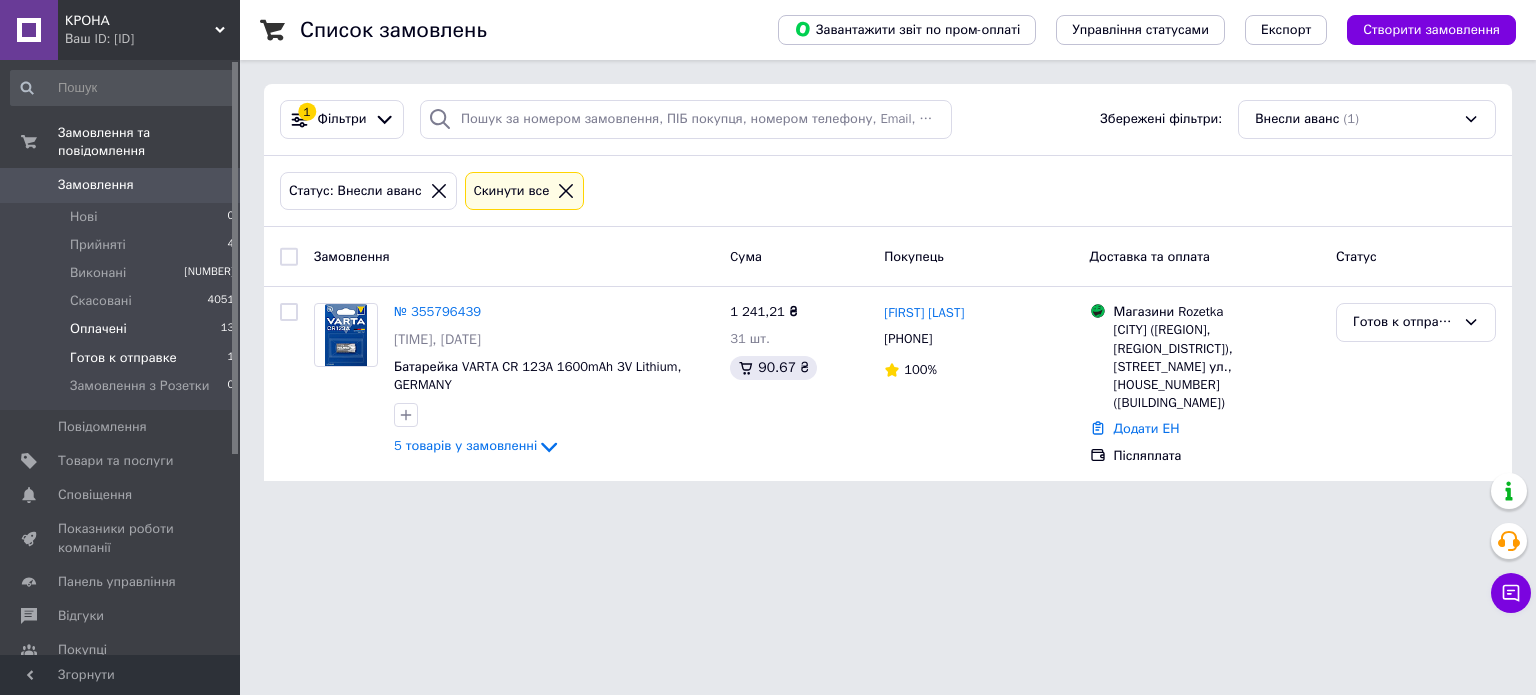 click on "Оплачені 13" at bounding box center (123, 329) 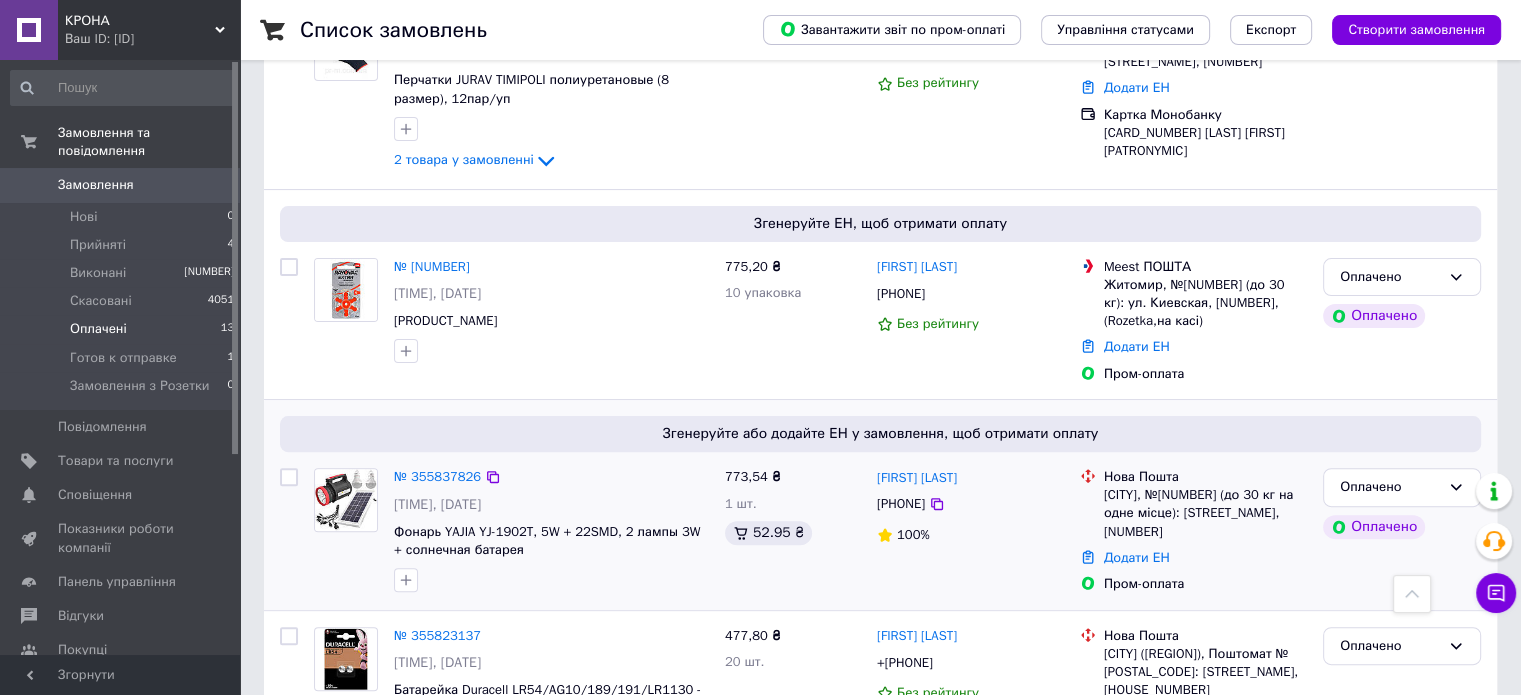 scroll, scrollTop: 900, scrollLeft: 0, axis: vertical 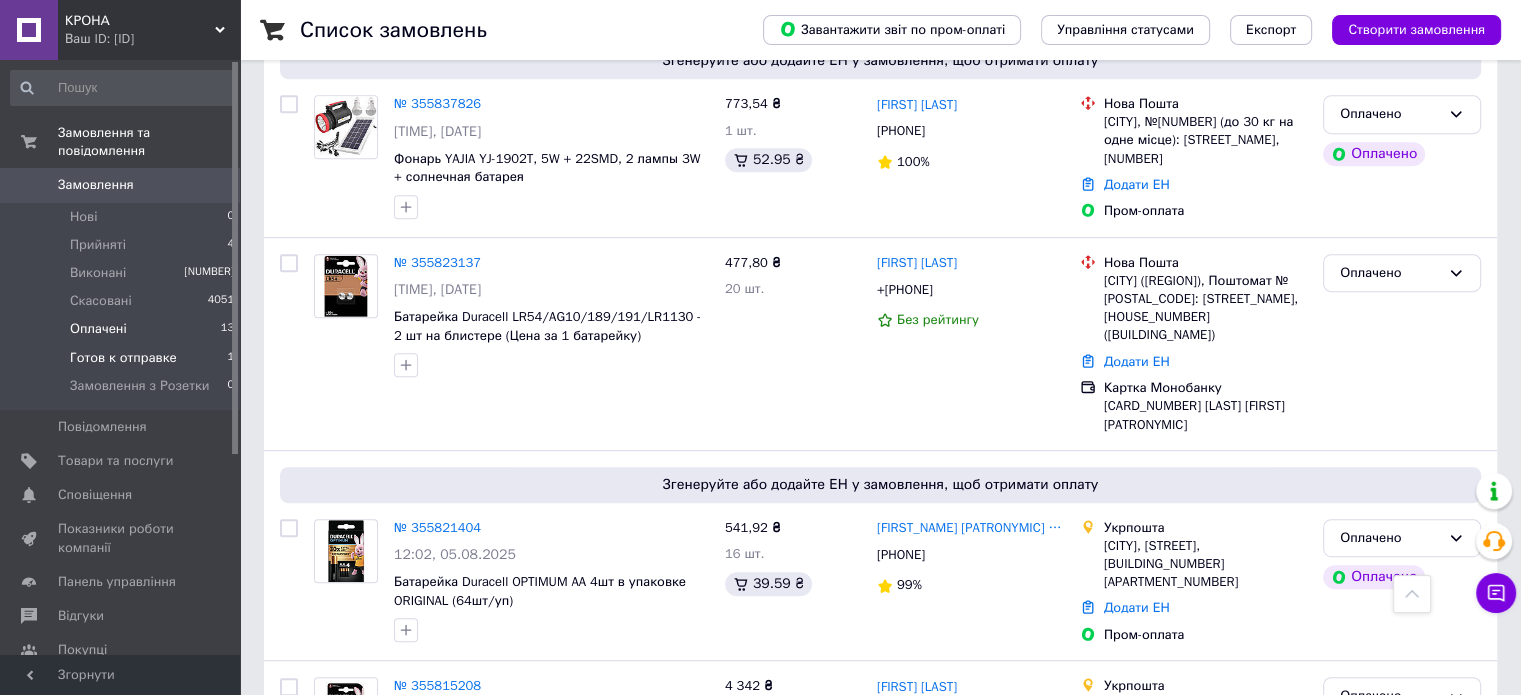 click on "Готов к отправке" at bounding box center [123, 358] 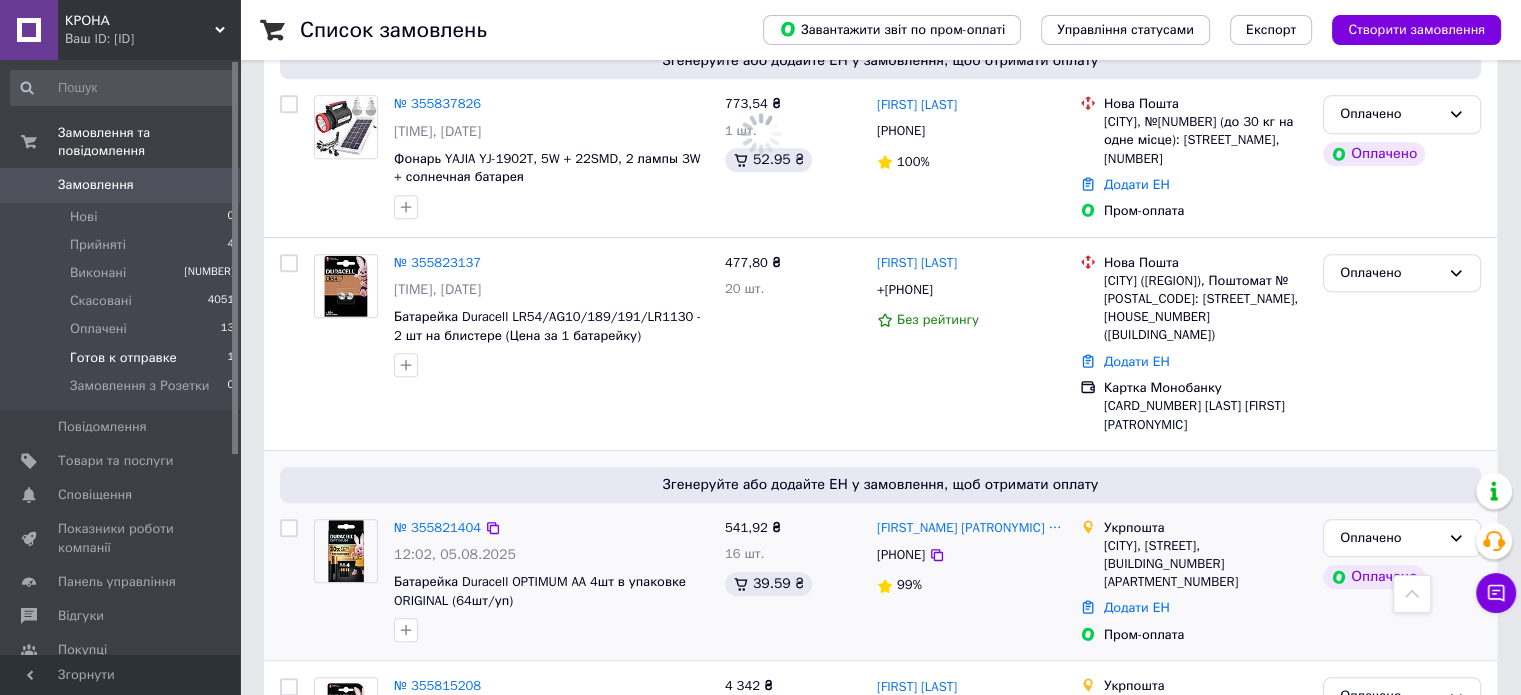 scroll, scrollTop: 0, scrollLeft: 0, axis: both 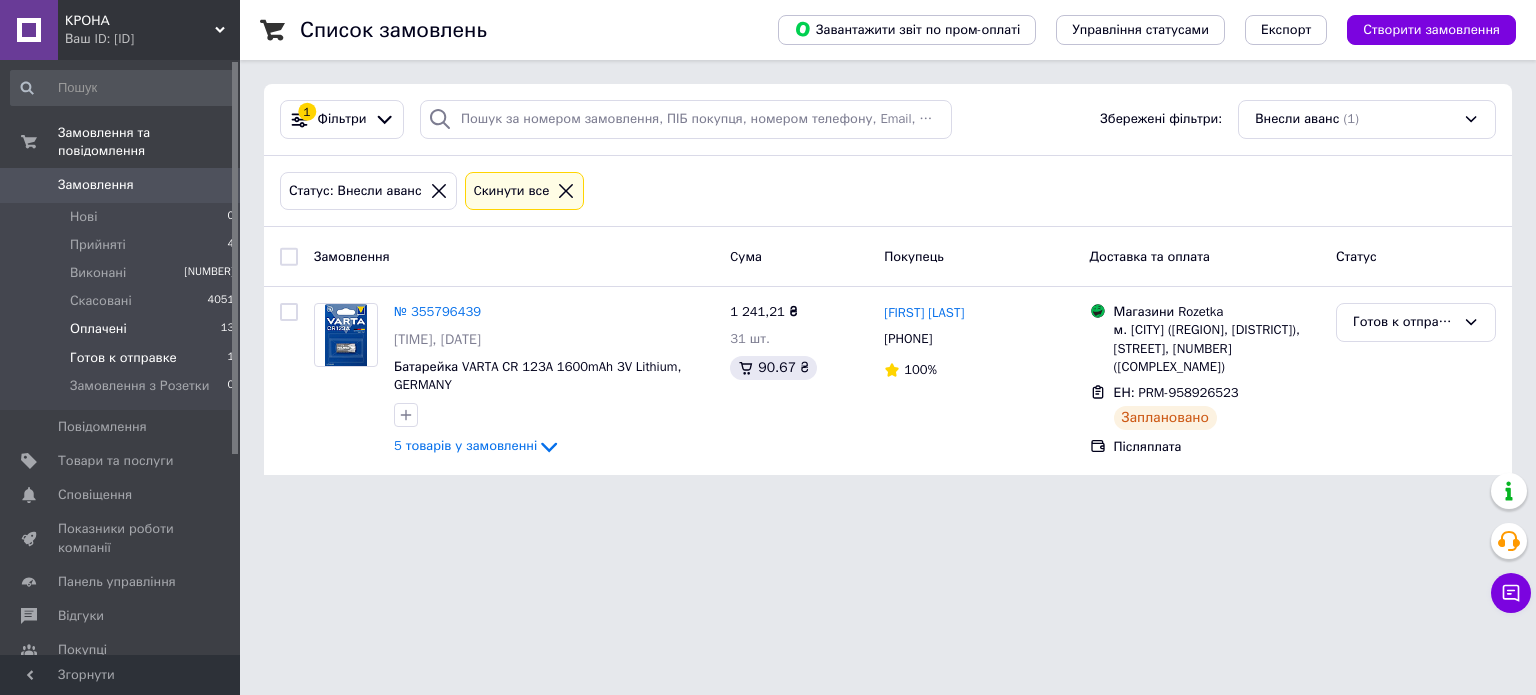 click on "Оплачені 13" at bounding box center (123, 329) 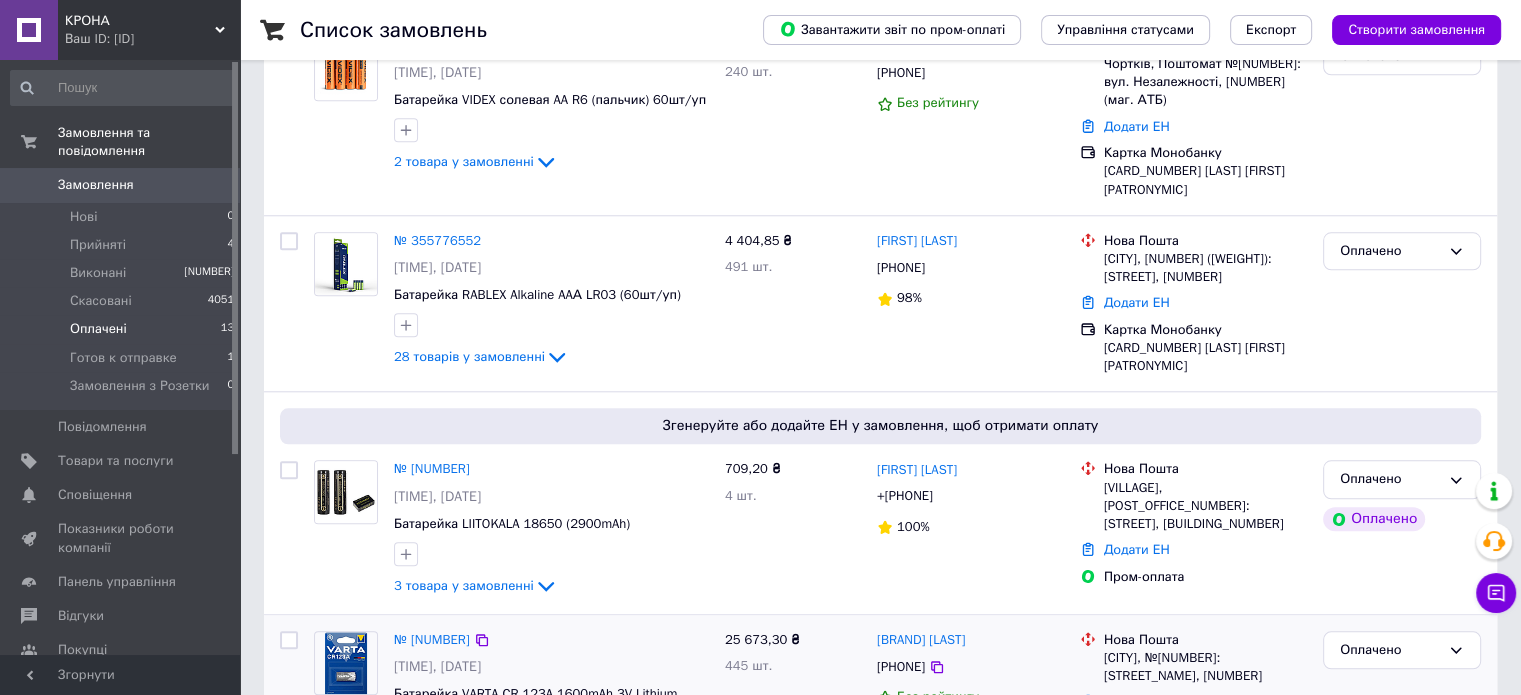 scroll, scrollTop: 2231, scrollLeft: 0, axis: vertical 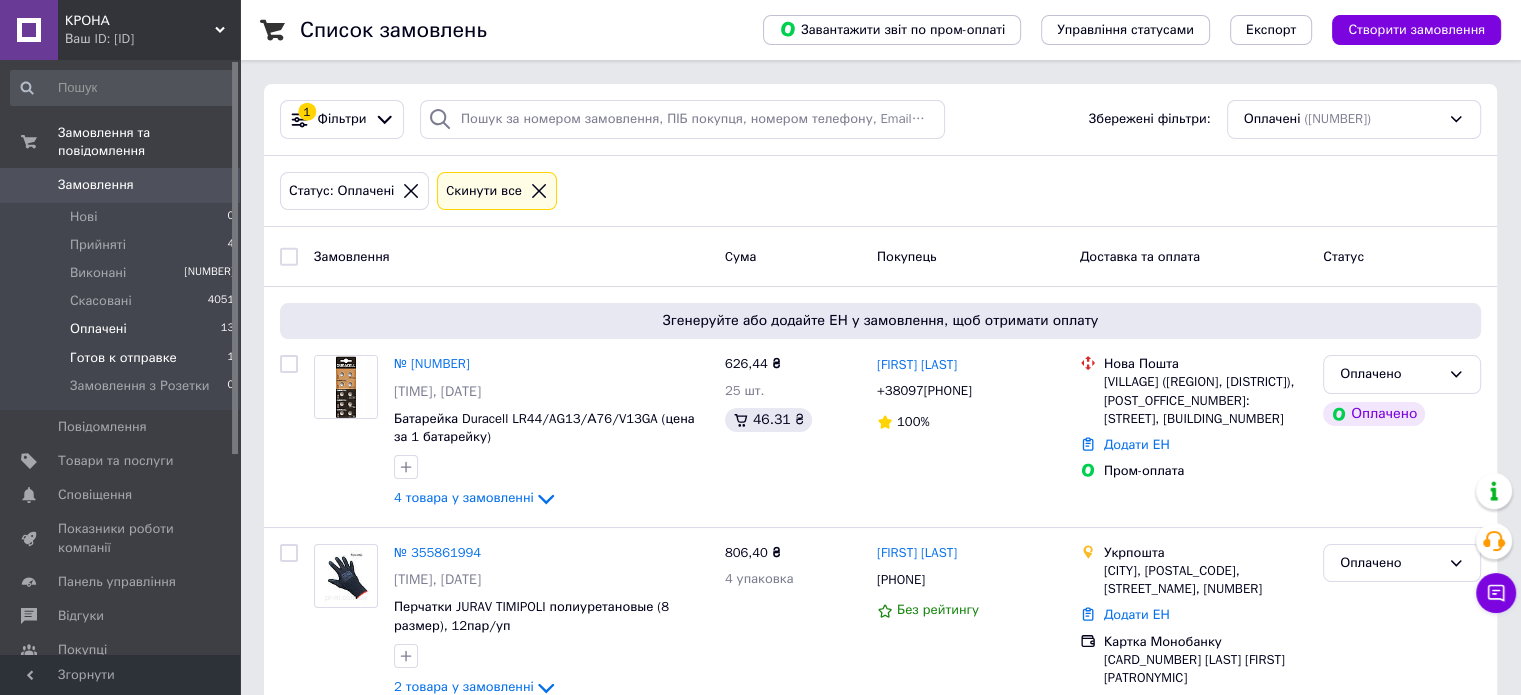 click on "Готов к отправке" at bounding box center [123, 358] 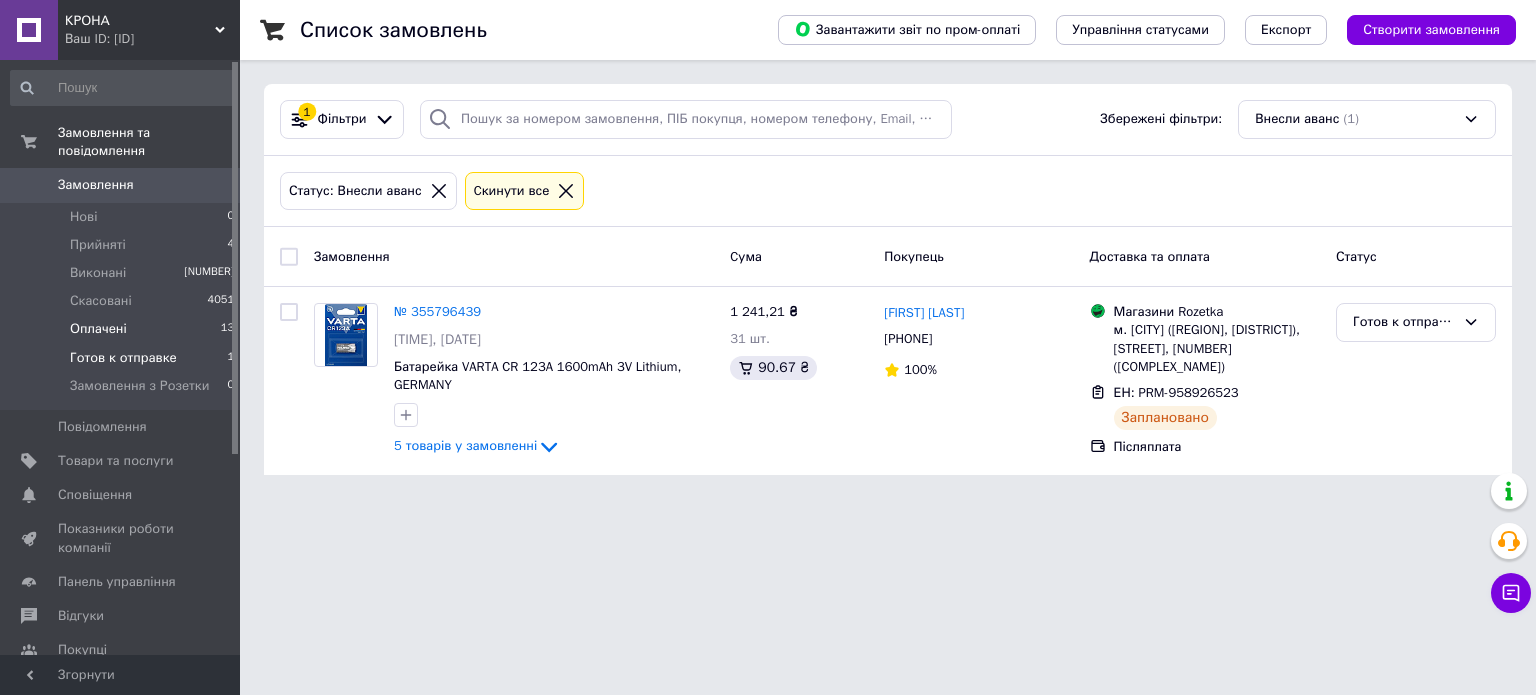 click on "Оплачені" at bounding box center (98, 329) 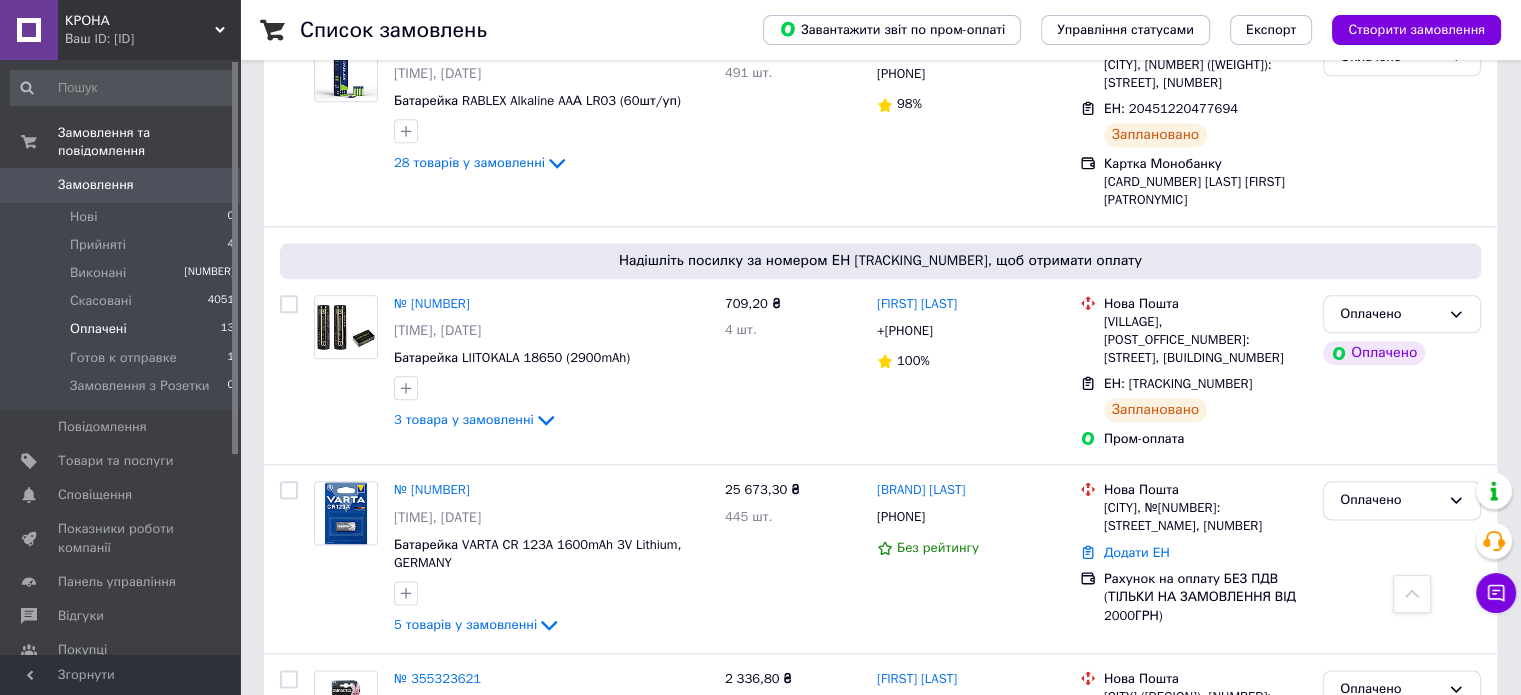 scroll, scrollTop: 2399, scrollLeft: 0, axis: vertical 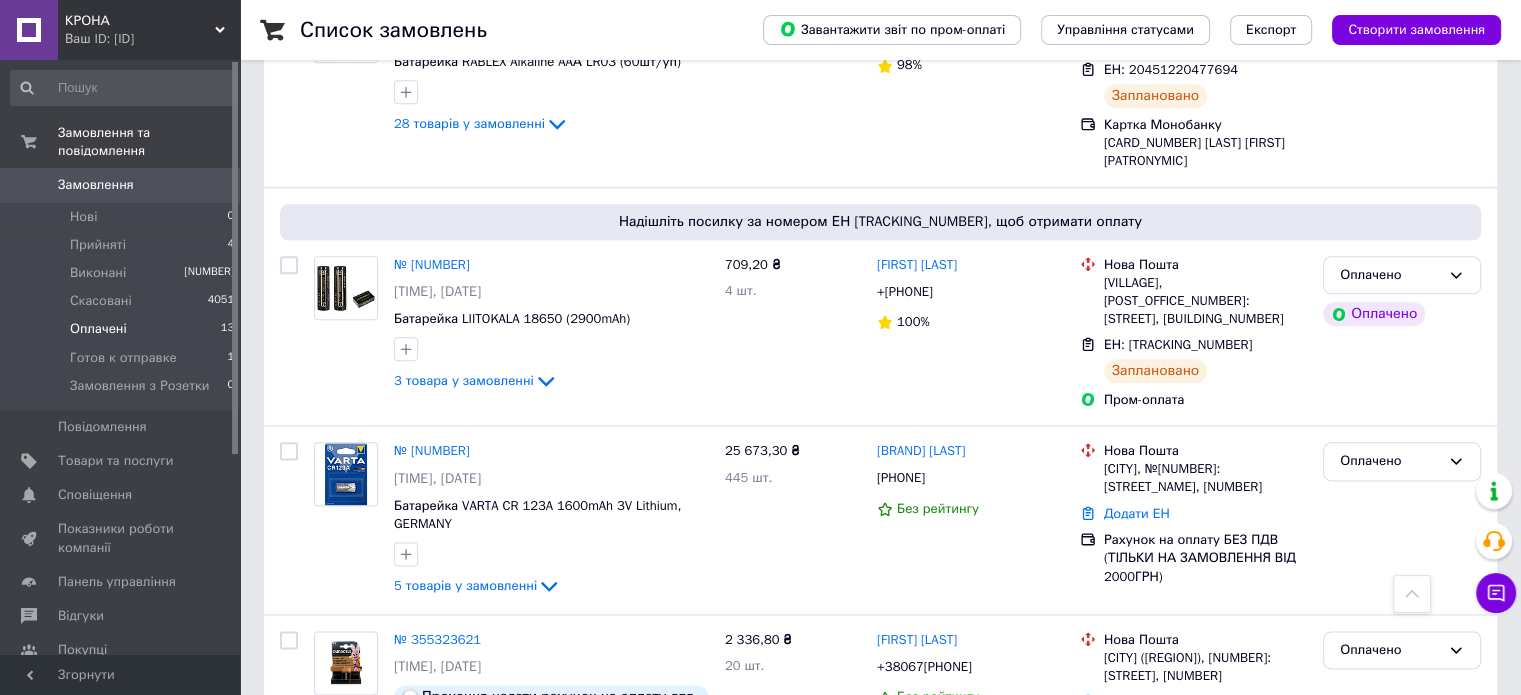 click on "Замовлення" at bounding box center (96, 185) 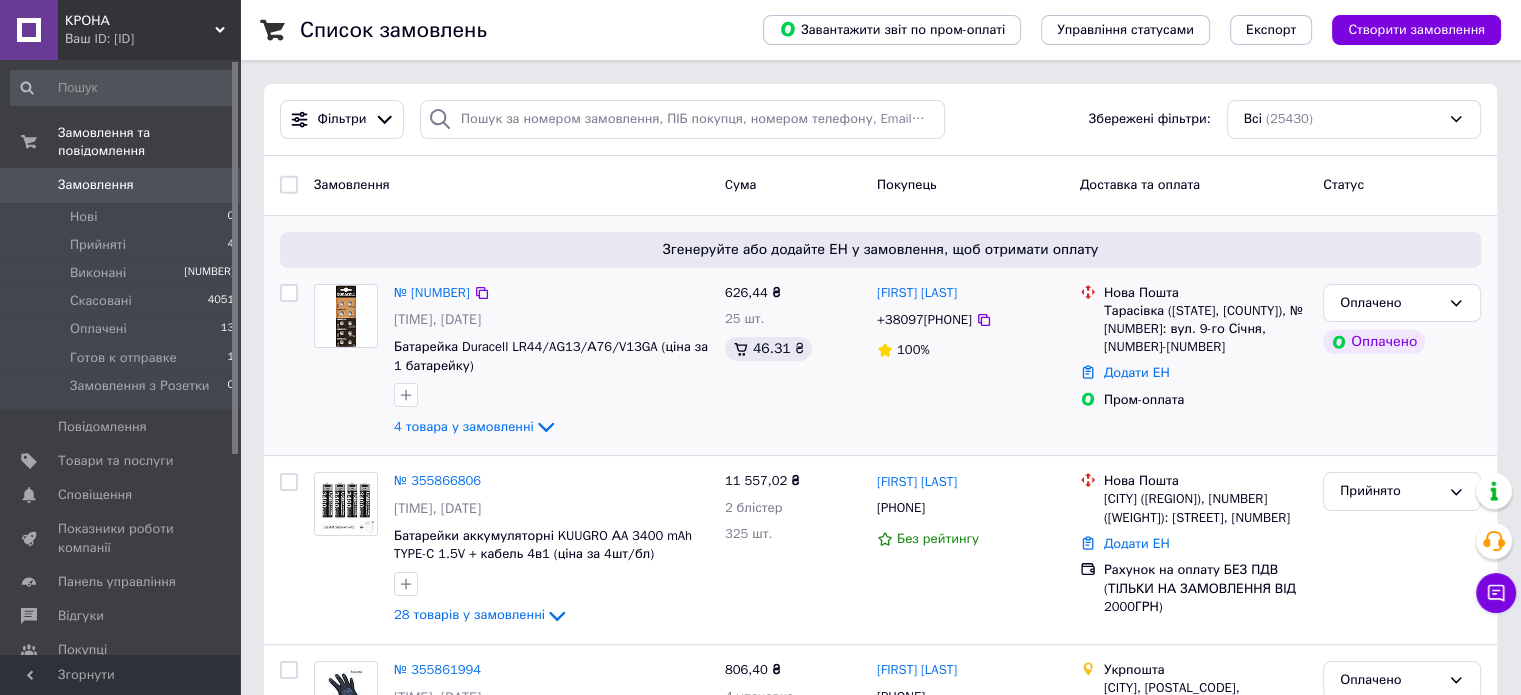 click on "№ [NUMBER]" at bounding box center (432, 293) 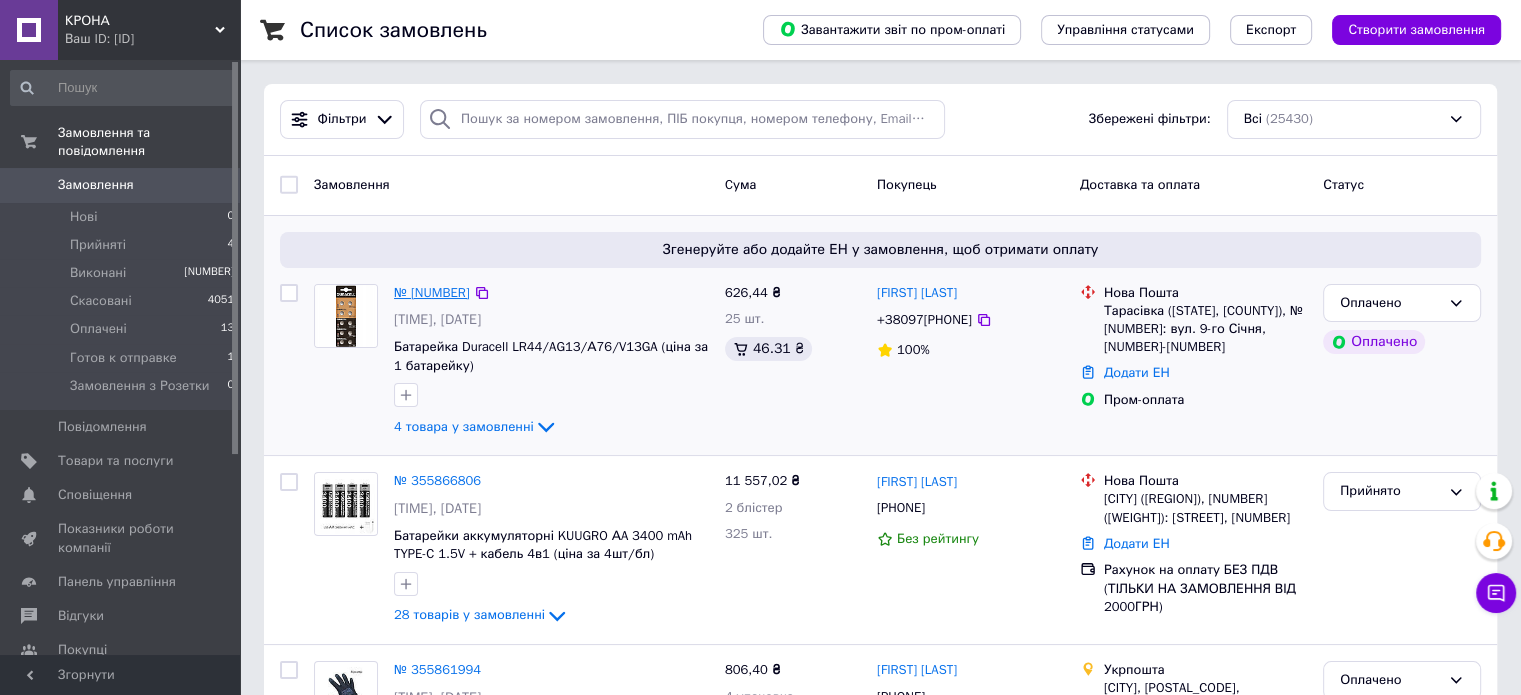 click on "№ [NUMBER]" at bounding box center (432, 292) 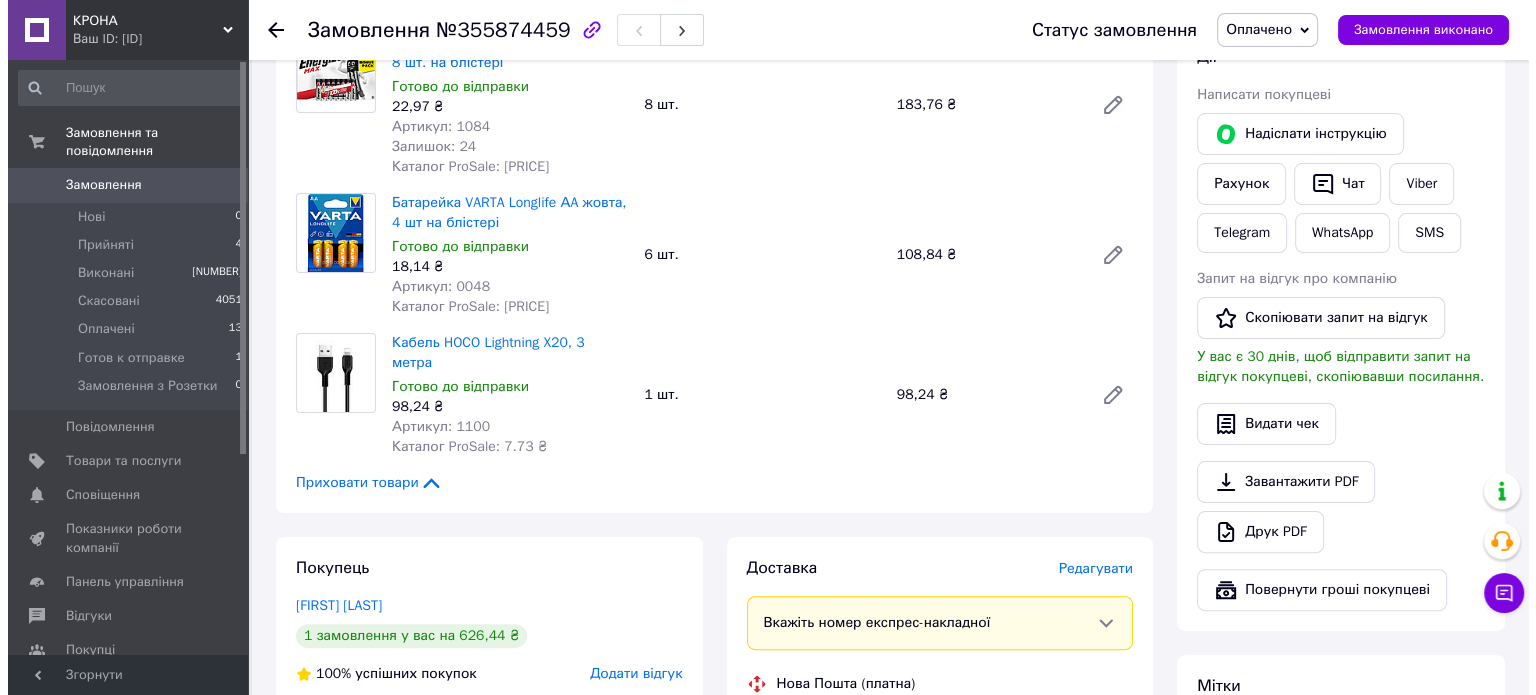 scroll, scrollTop: 500, scrollLeft: 0, axis: vertical 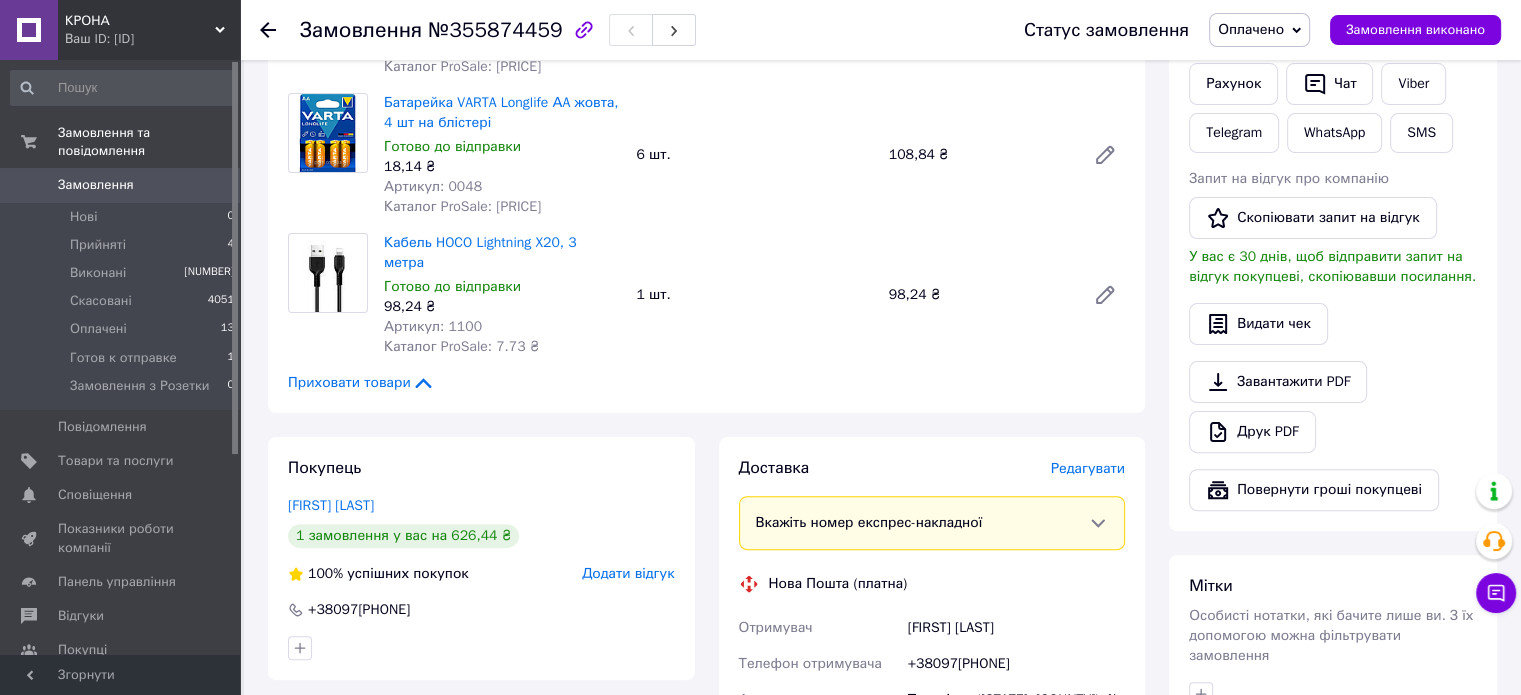 click on "Редагувати" at bounding box center [1088, 468] 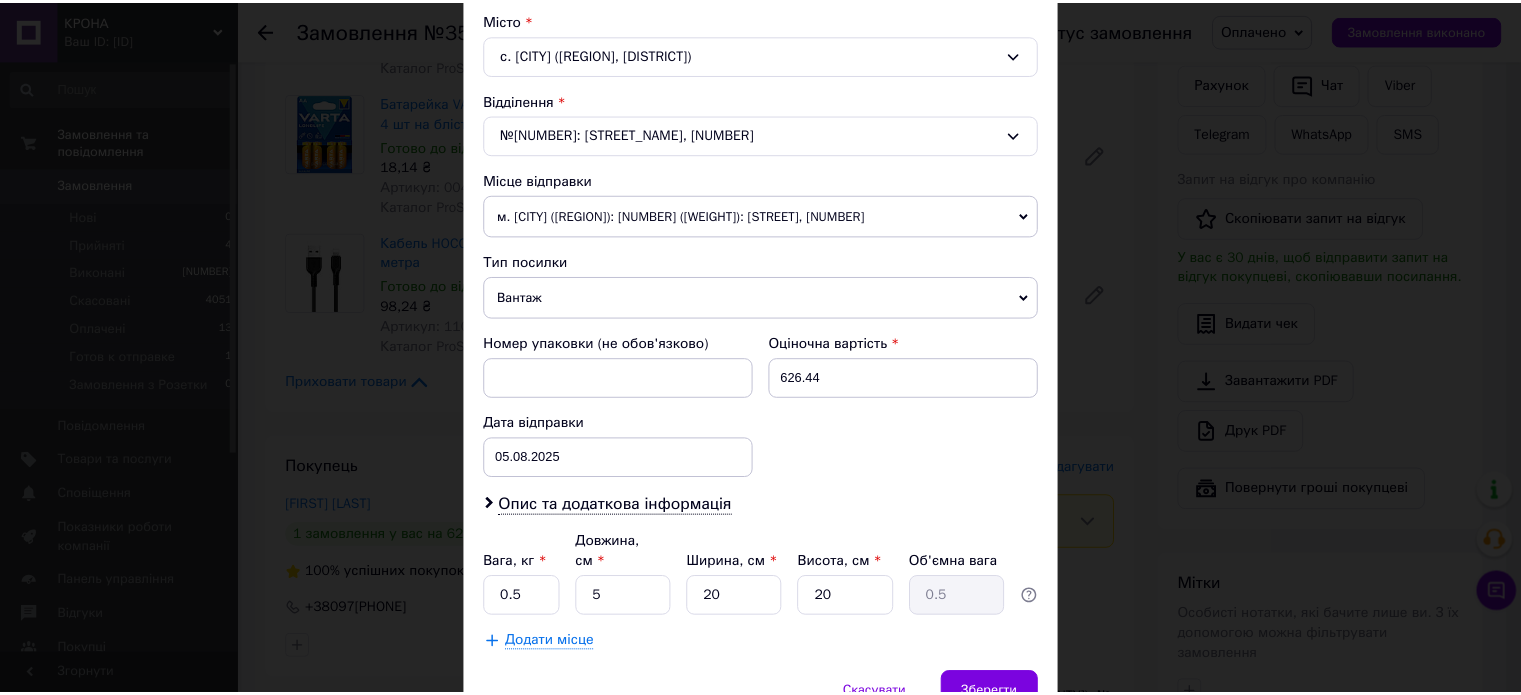 scroll, scrollTop: 627, scrollLeft: 0, axis: vertical 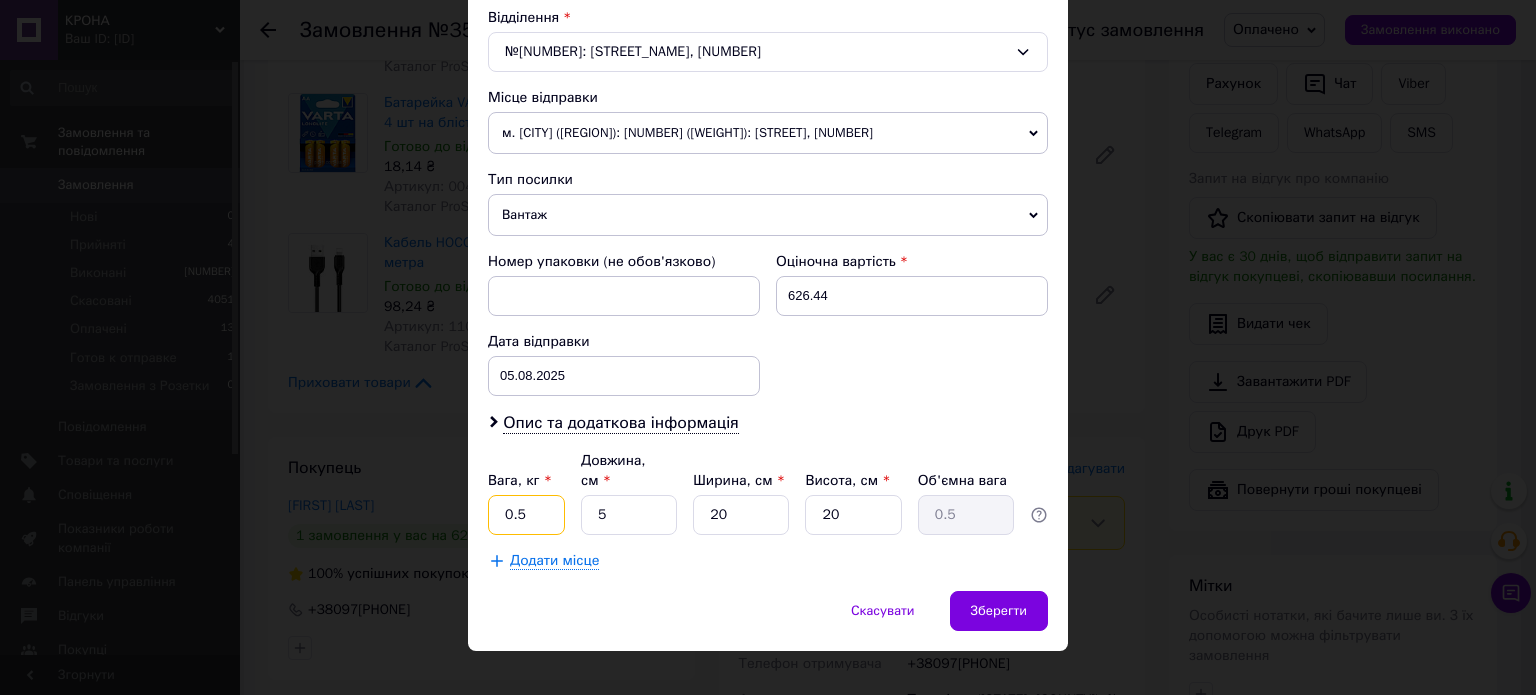 click on "0.5" at bounding box center [526, 515] 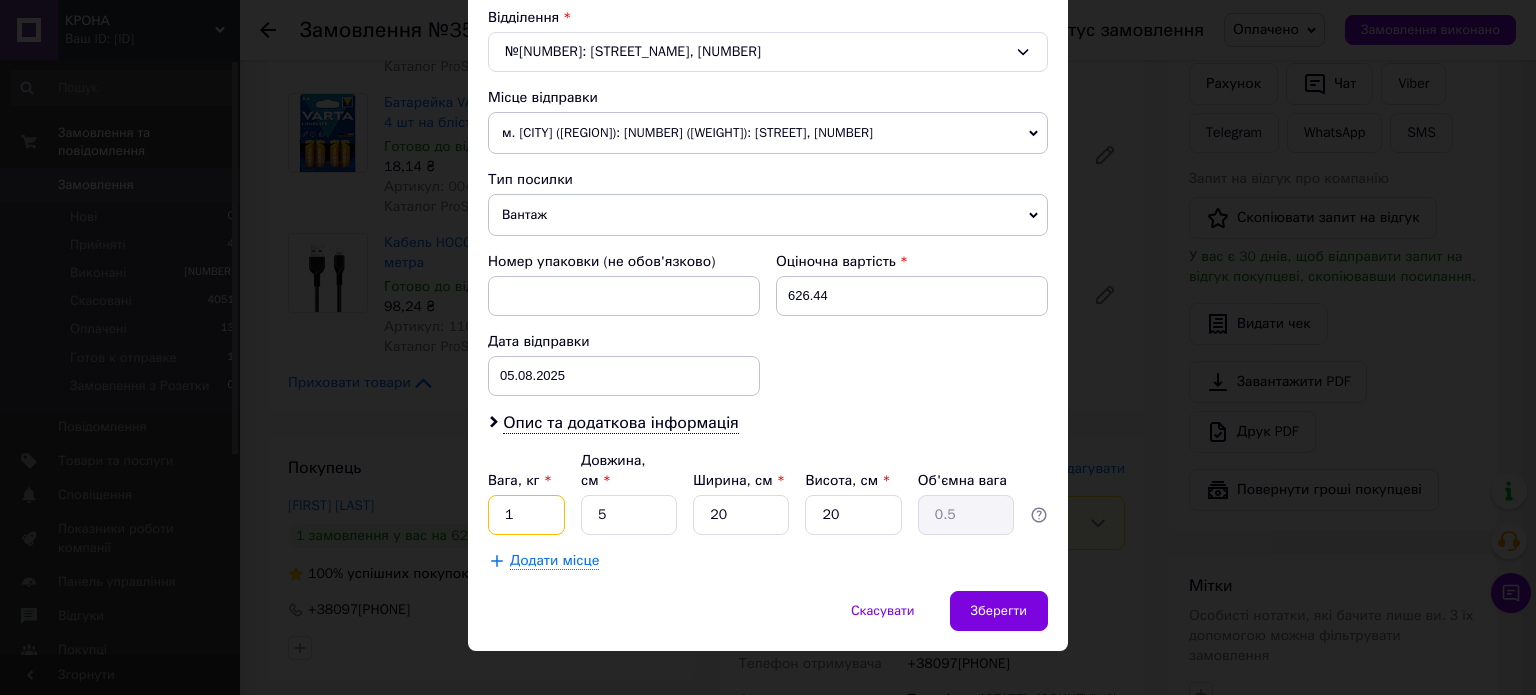 type on "1" 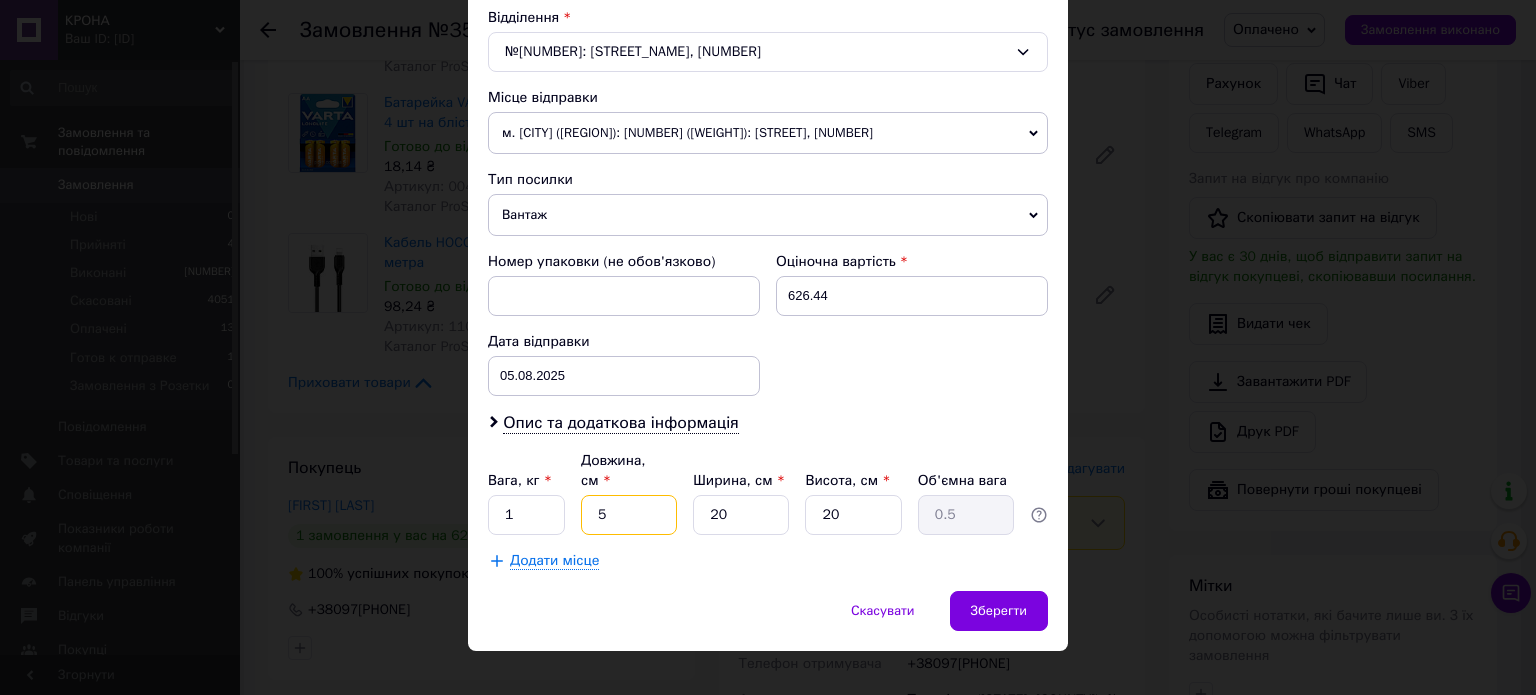 type on "1" 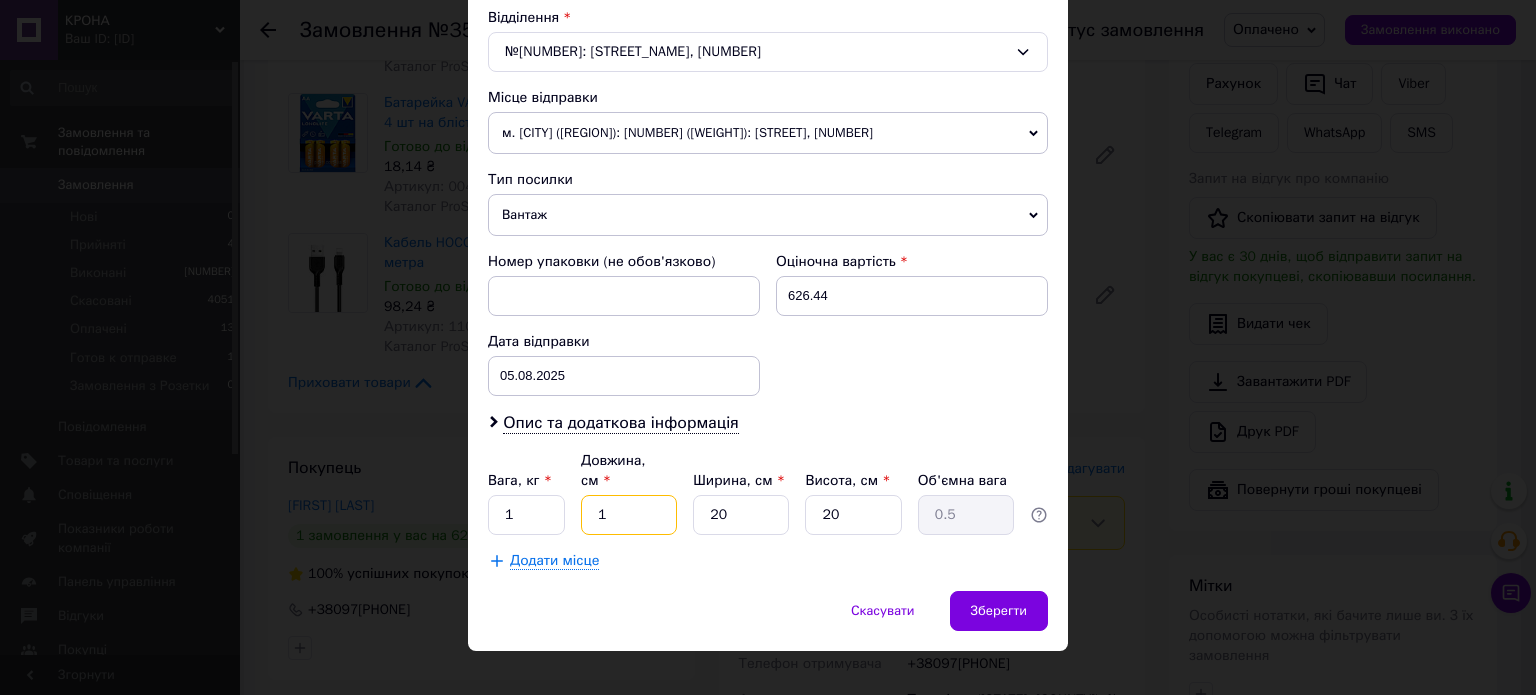 type on "0.1" 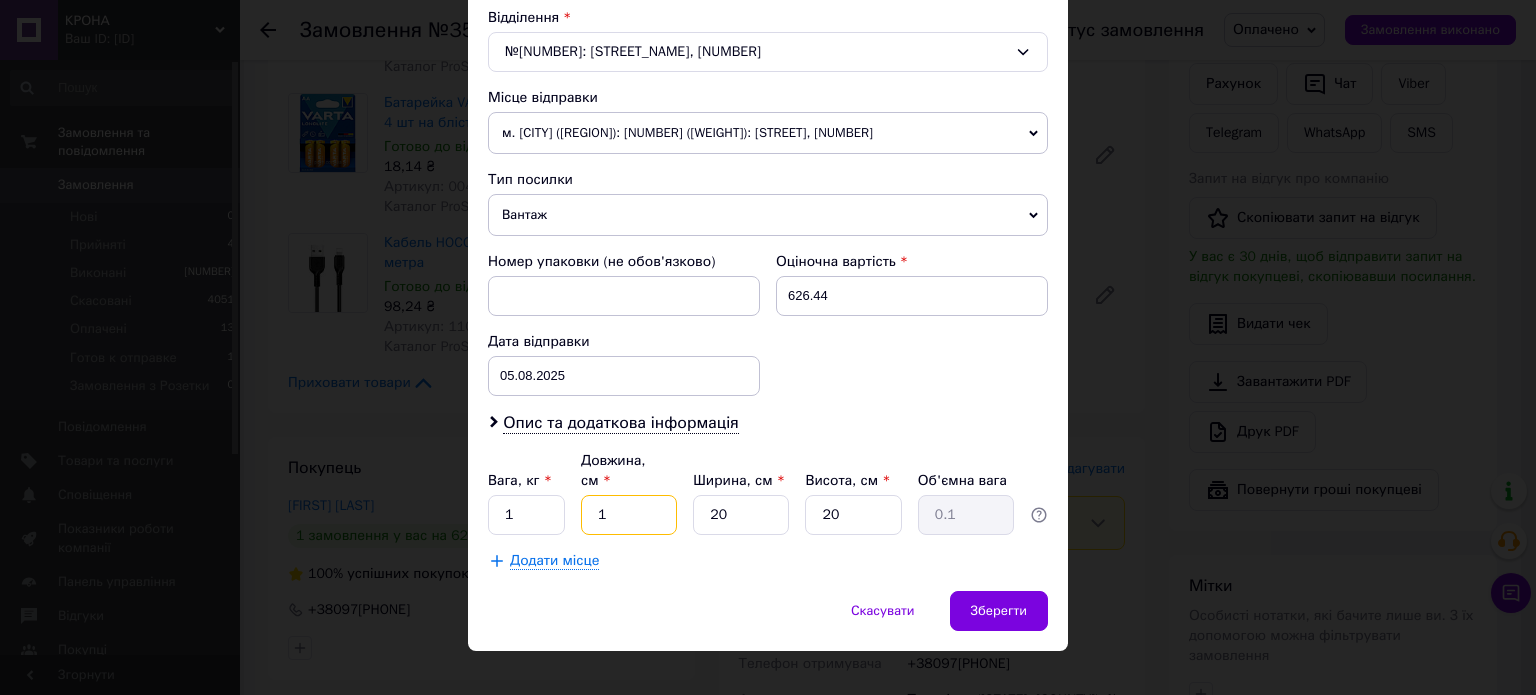 type on "10" 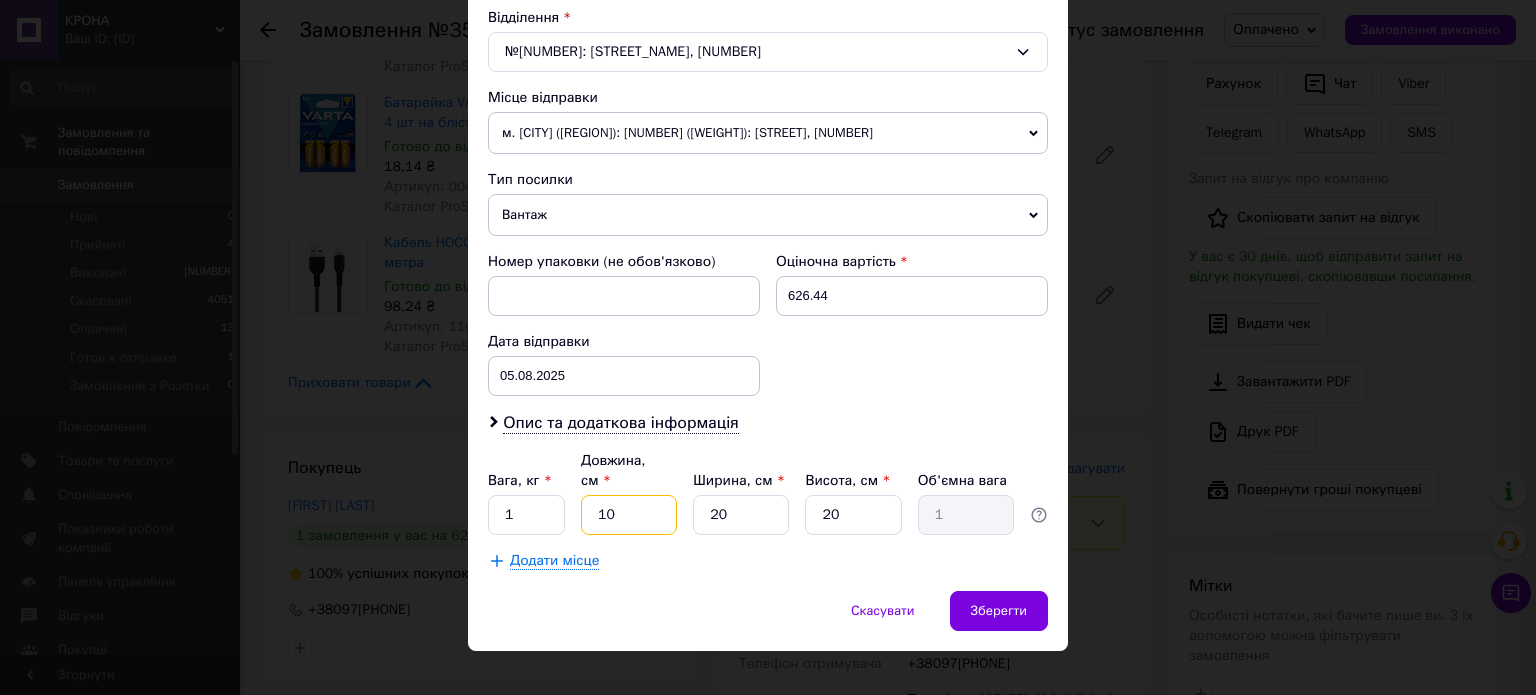 type on "10" 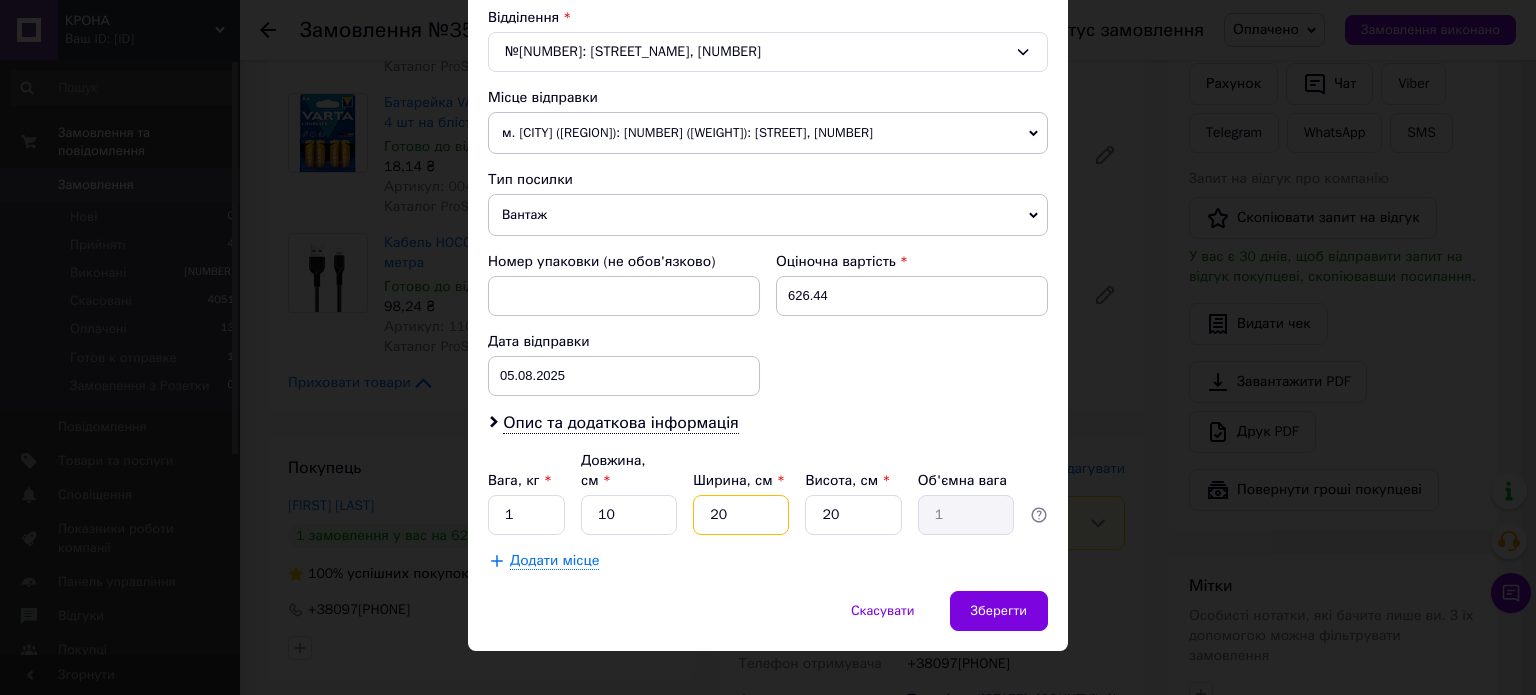 type on "2" 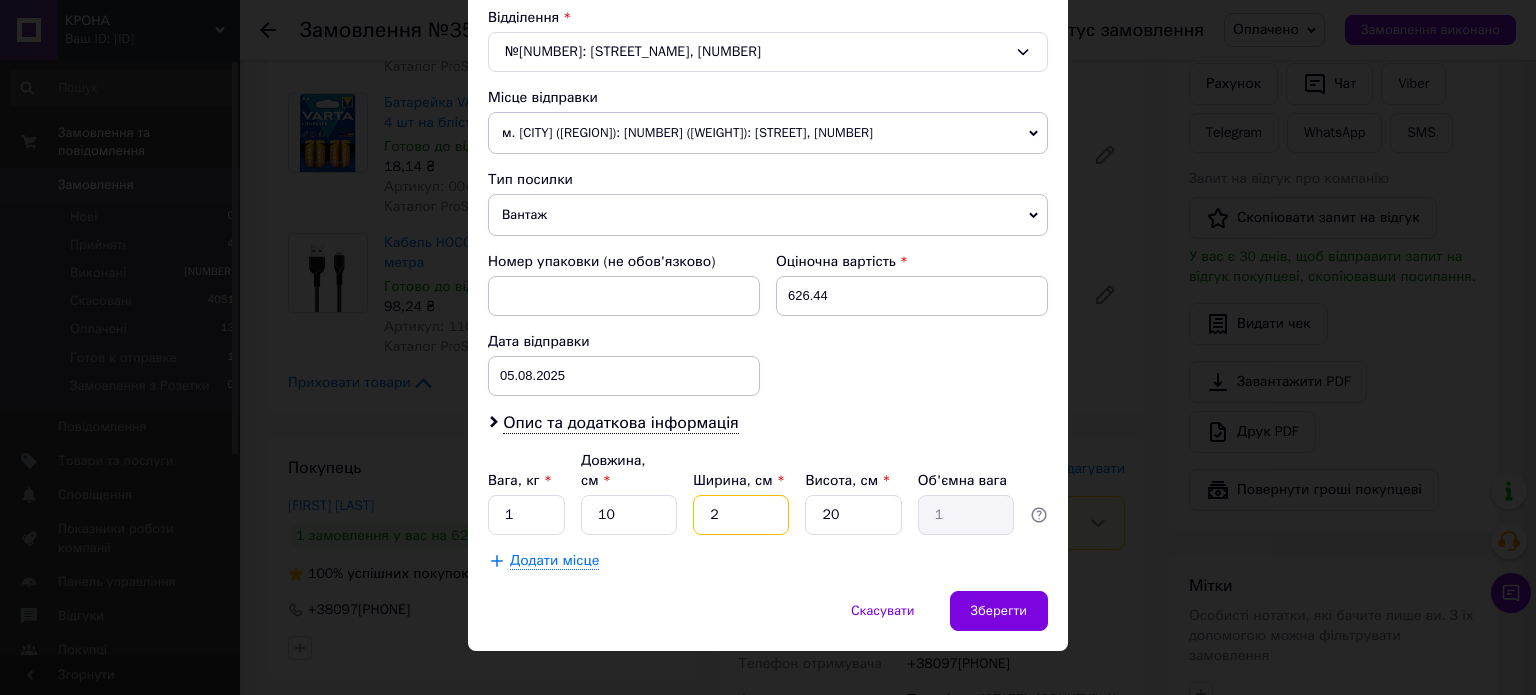 type on "0.1" 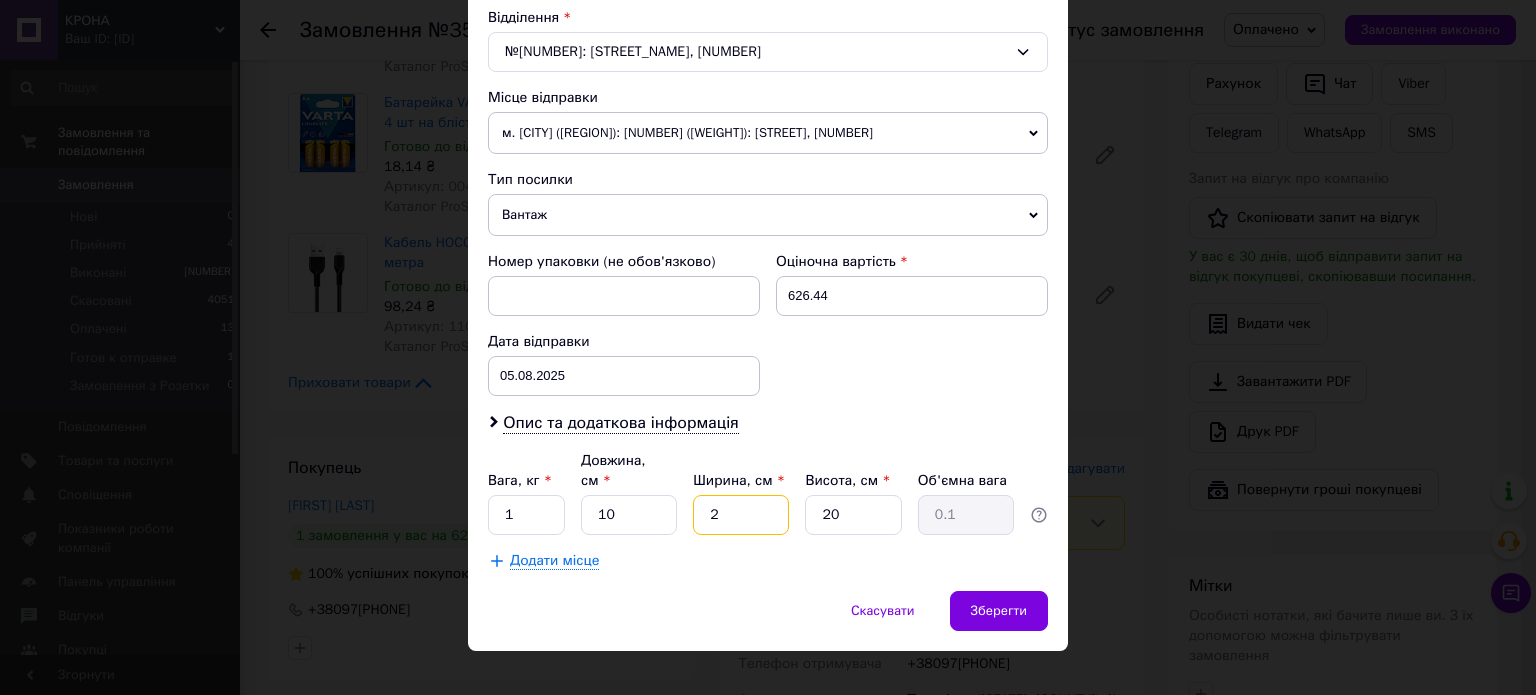type on "20" 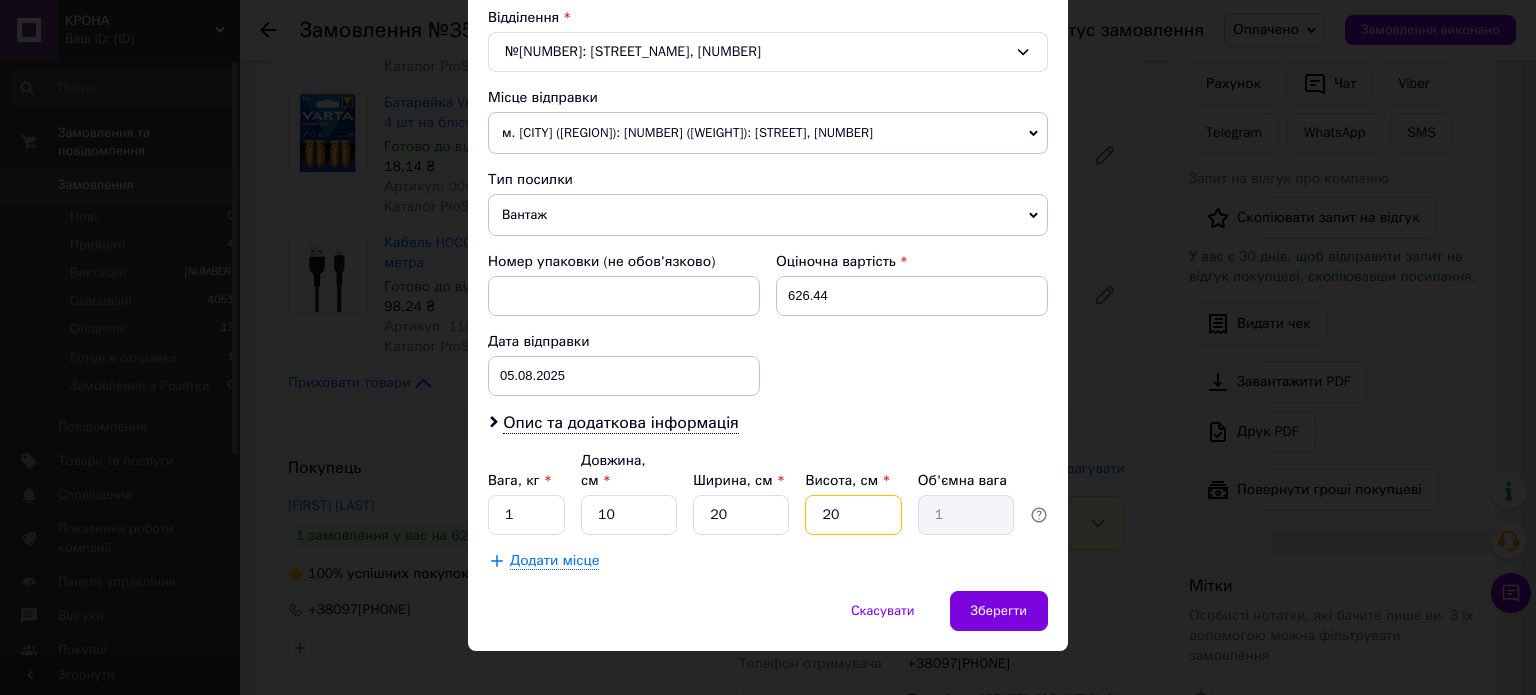 type on "2" 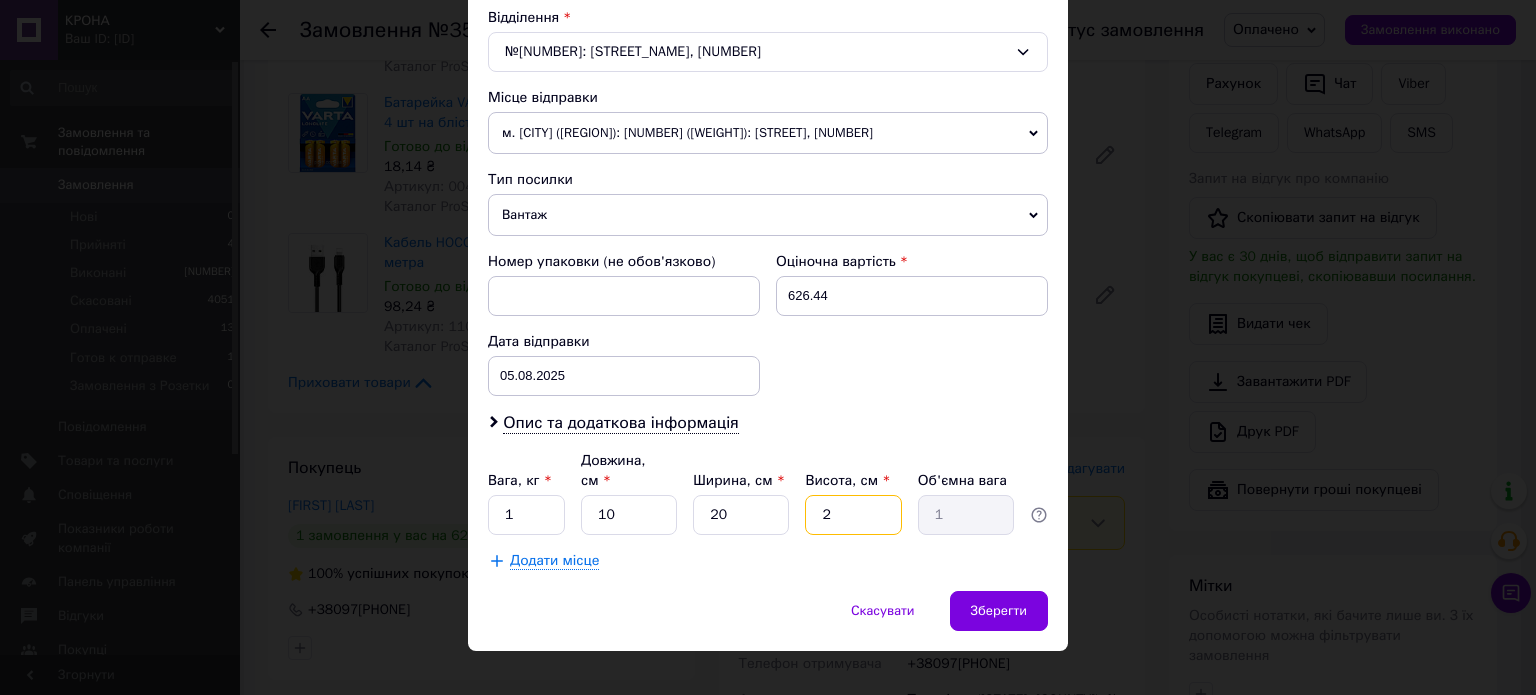 type on "0.1" 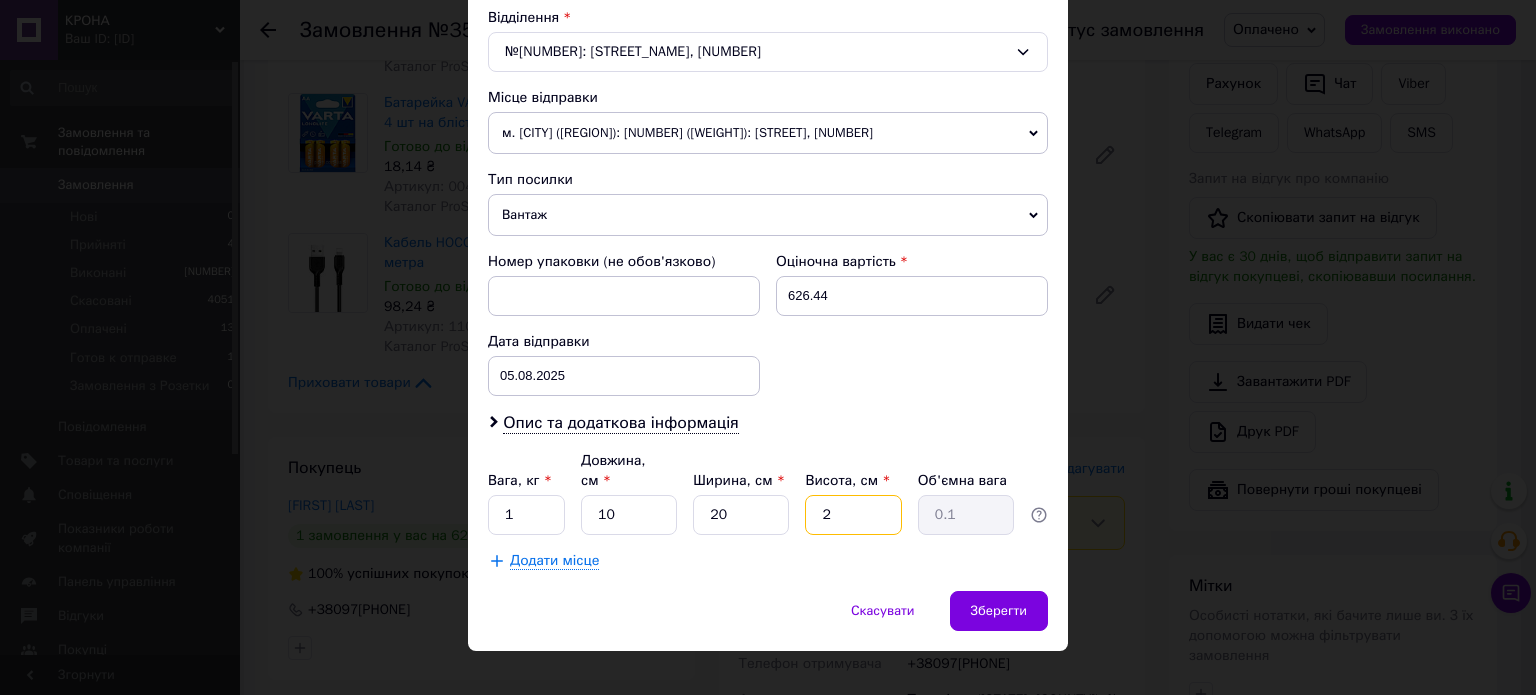 type on "20" 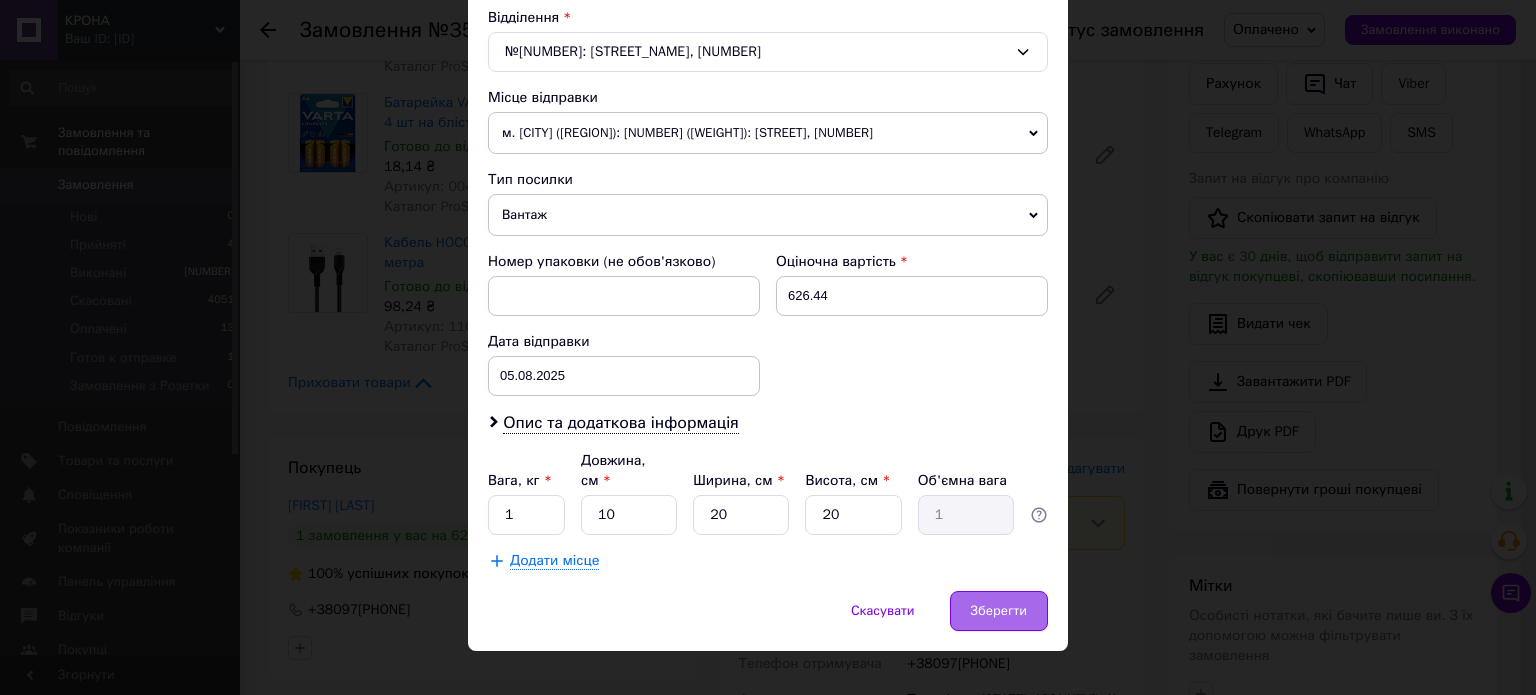 click on "Зберегти" at bounding box center [999, 611] 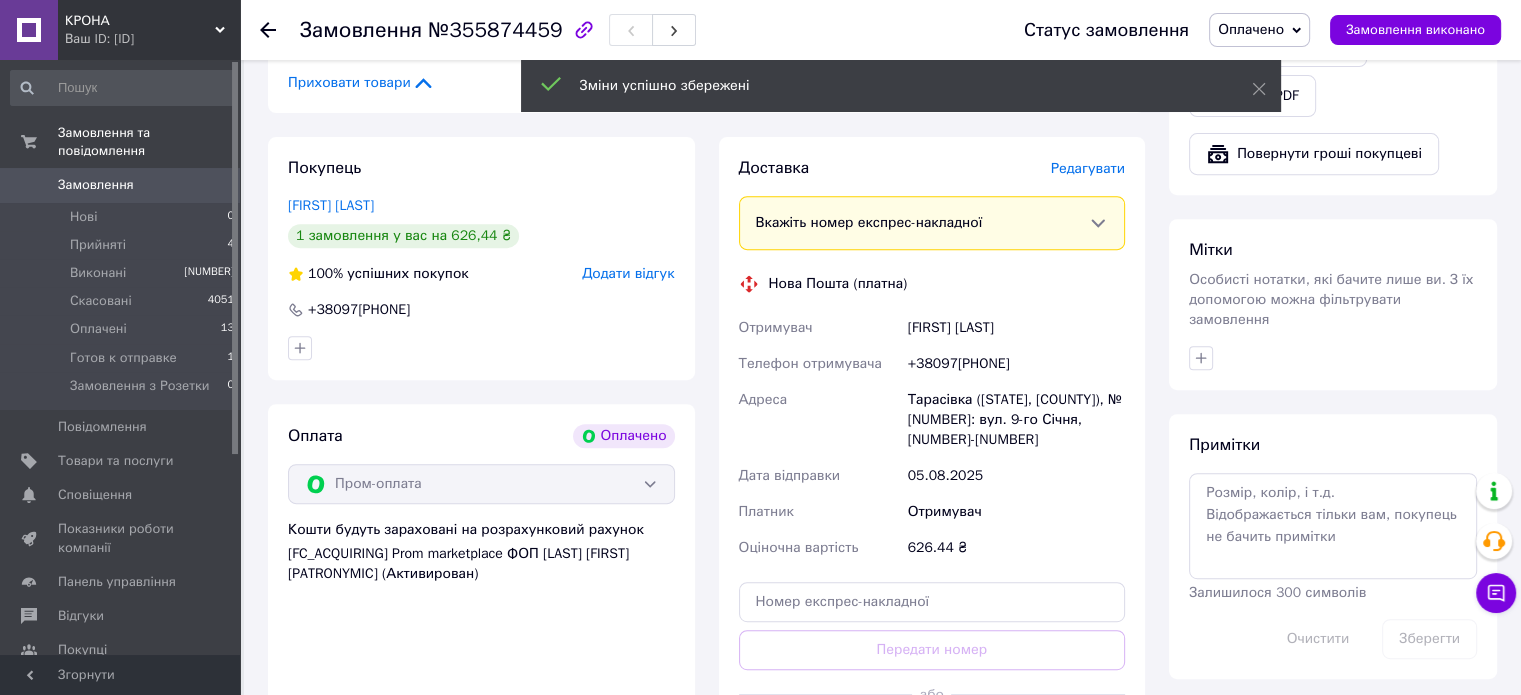 scroll, scrollTop: 1100, scrollLeft: 0, axis: vertical 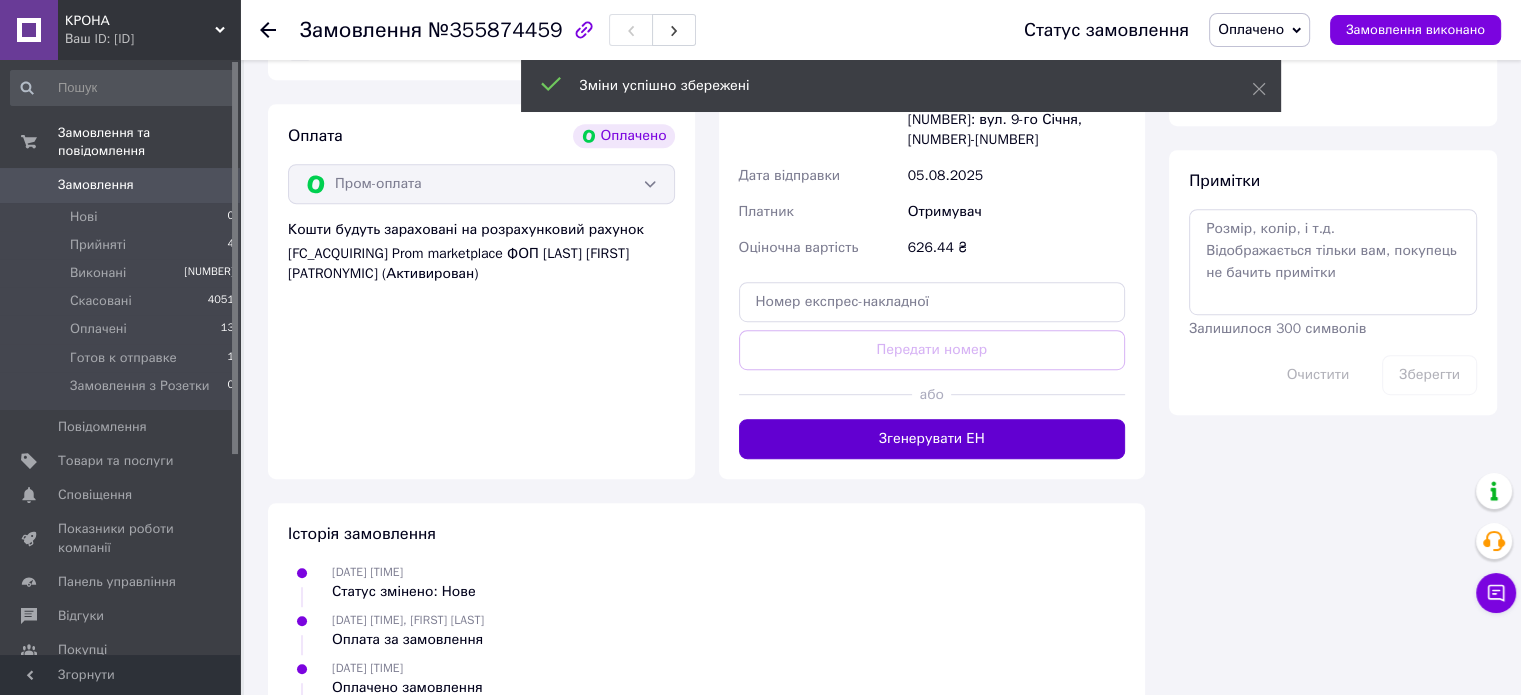 click on "Згенерувати ЕН" at bounding box center (932, 439) 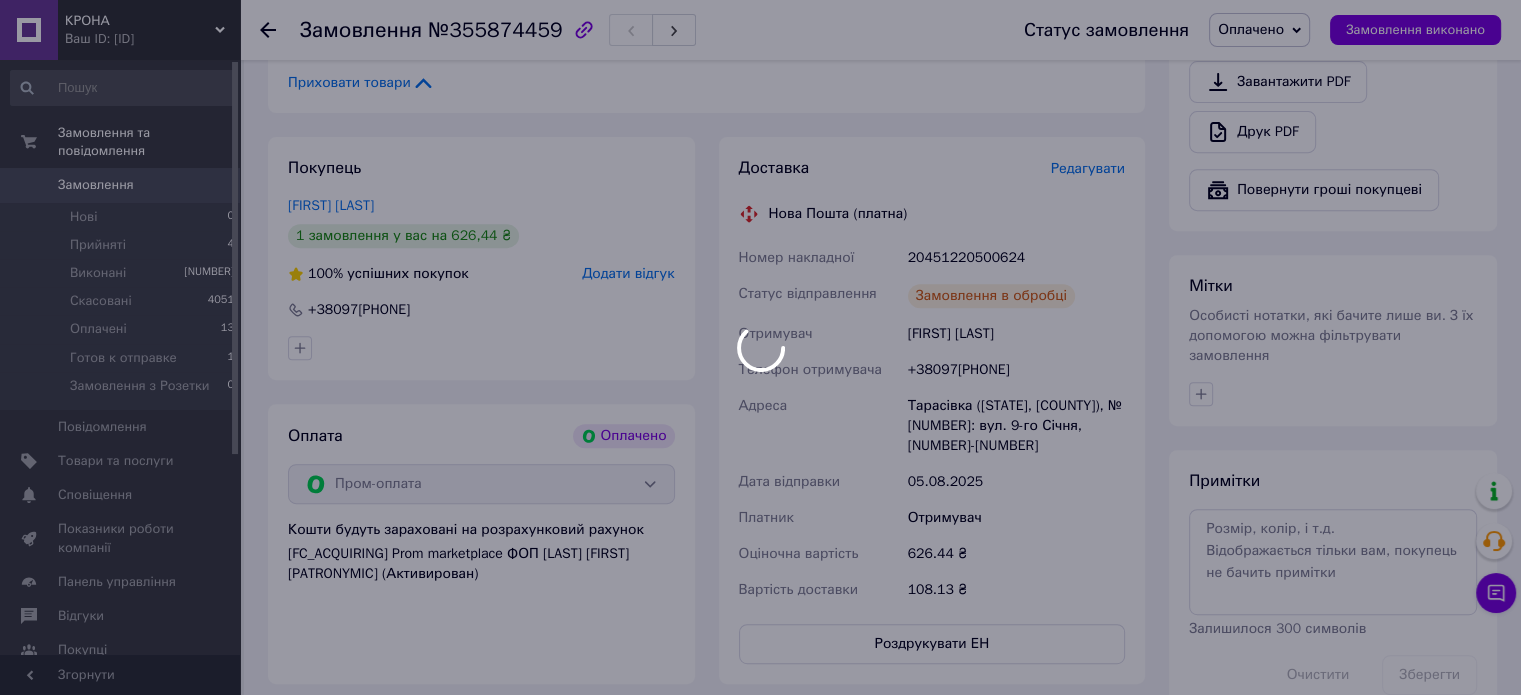 scroll, scrollTop: 700, scrollLeft: 0, axis: vertical 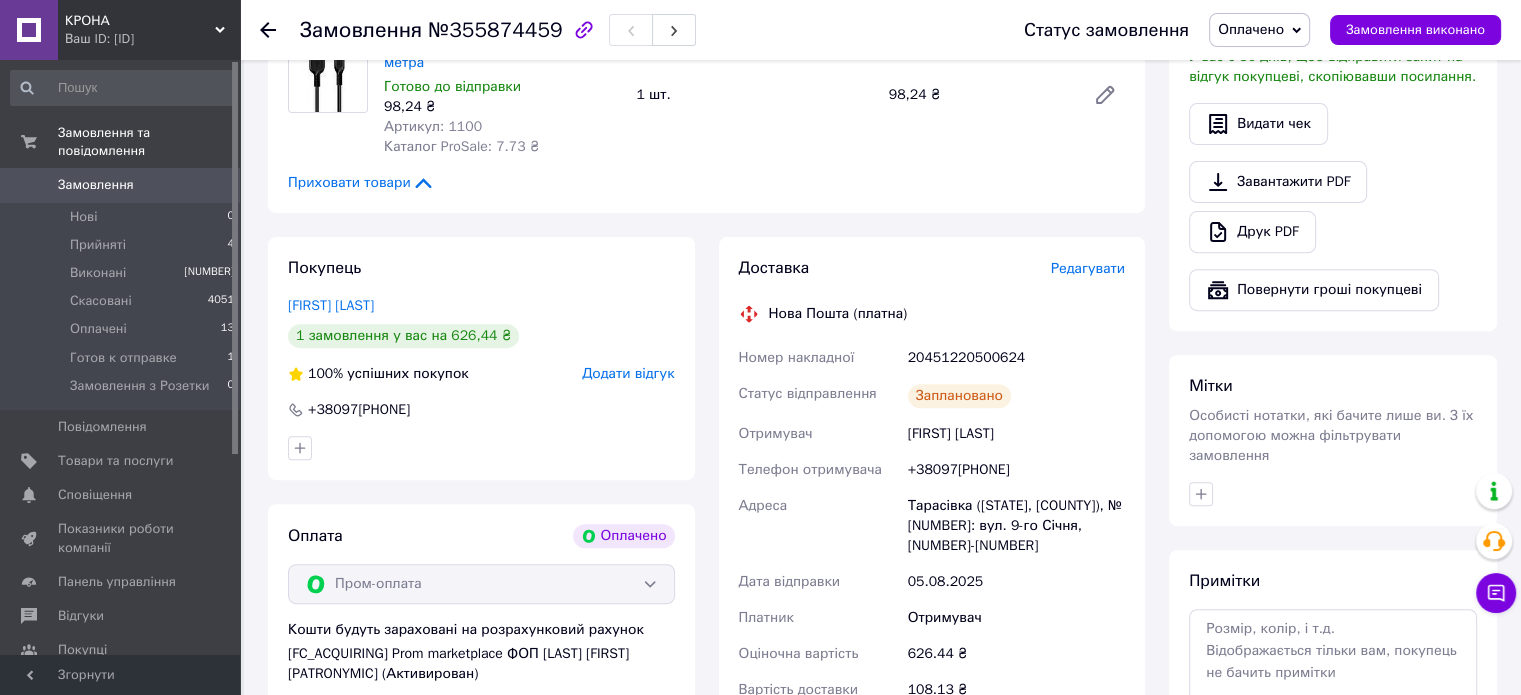 click on "Замовлення" at bounding box center (121, 185) 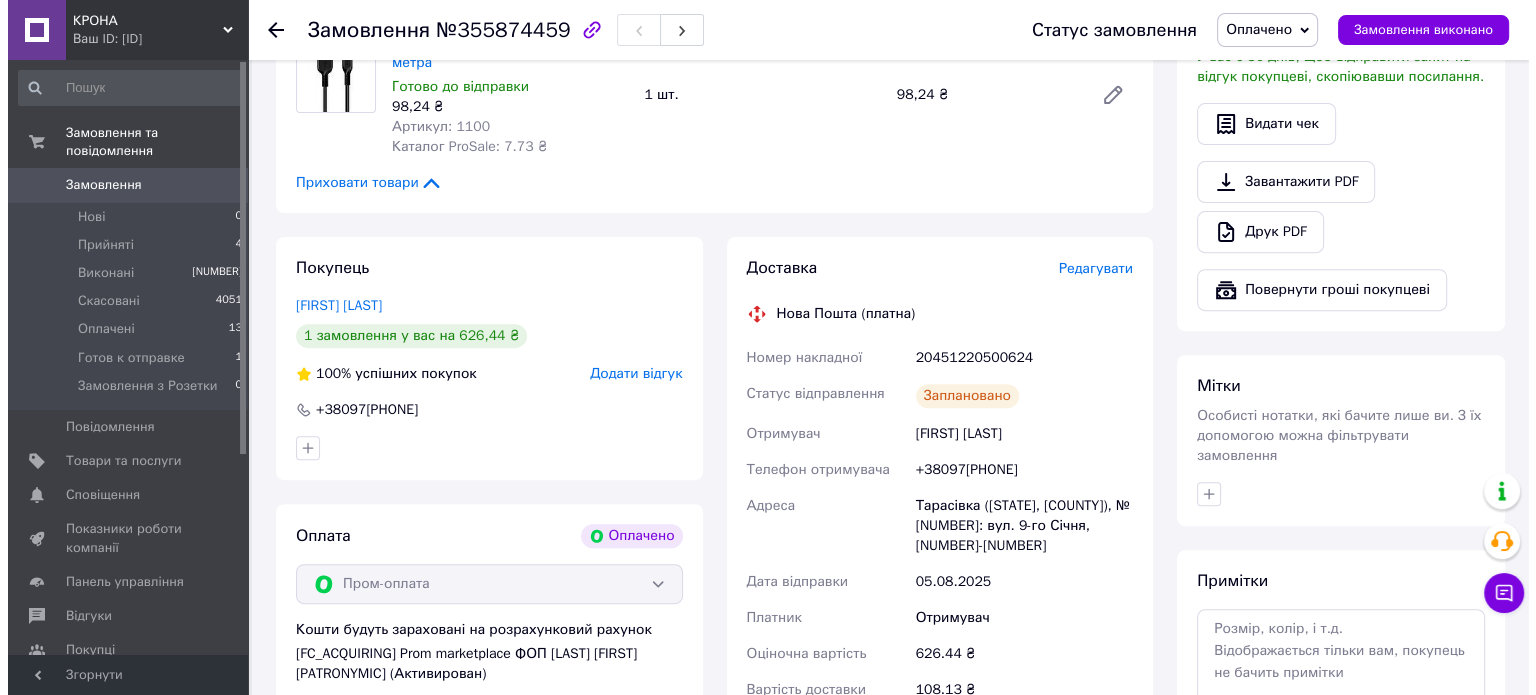 scroll, scrollTop: 0, scrollLeft: 0, axis: both 